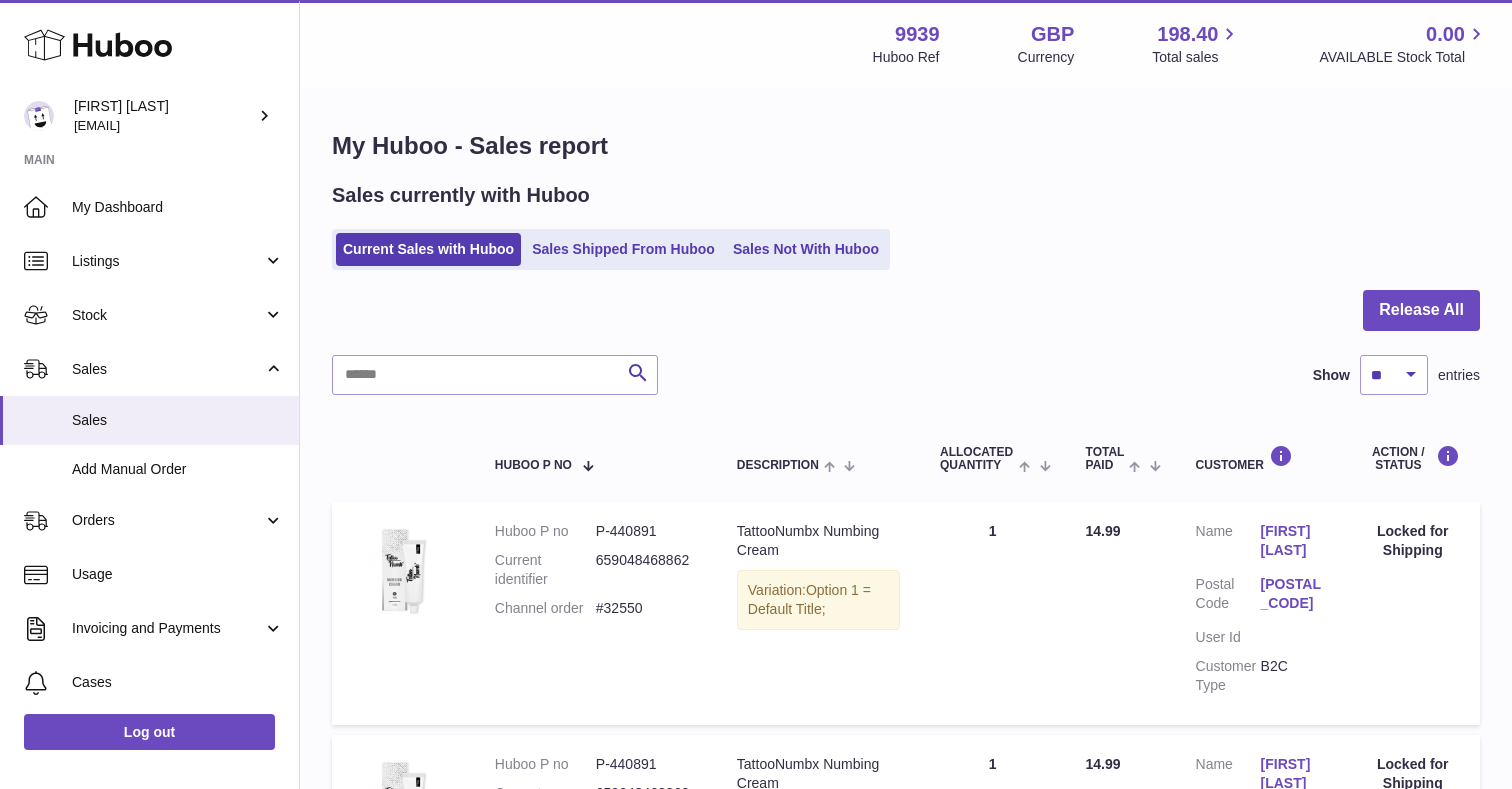 scroll, scrollTop: 0, scrollLeft: 0, axis: both 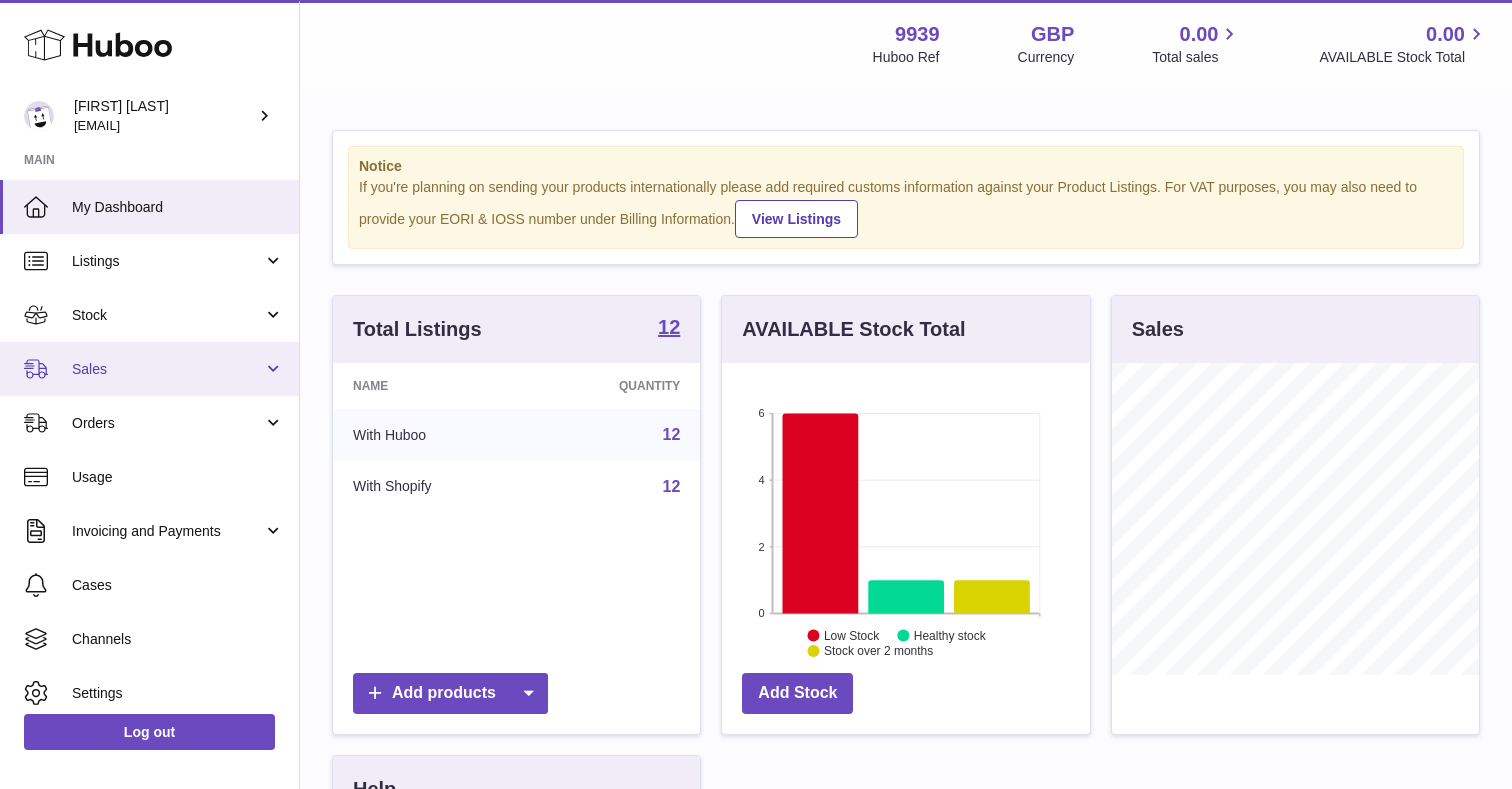 click on "Sales" at bounding box center [167, 369] 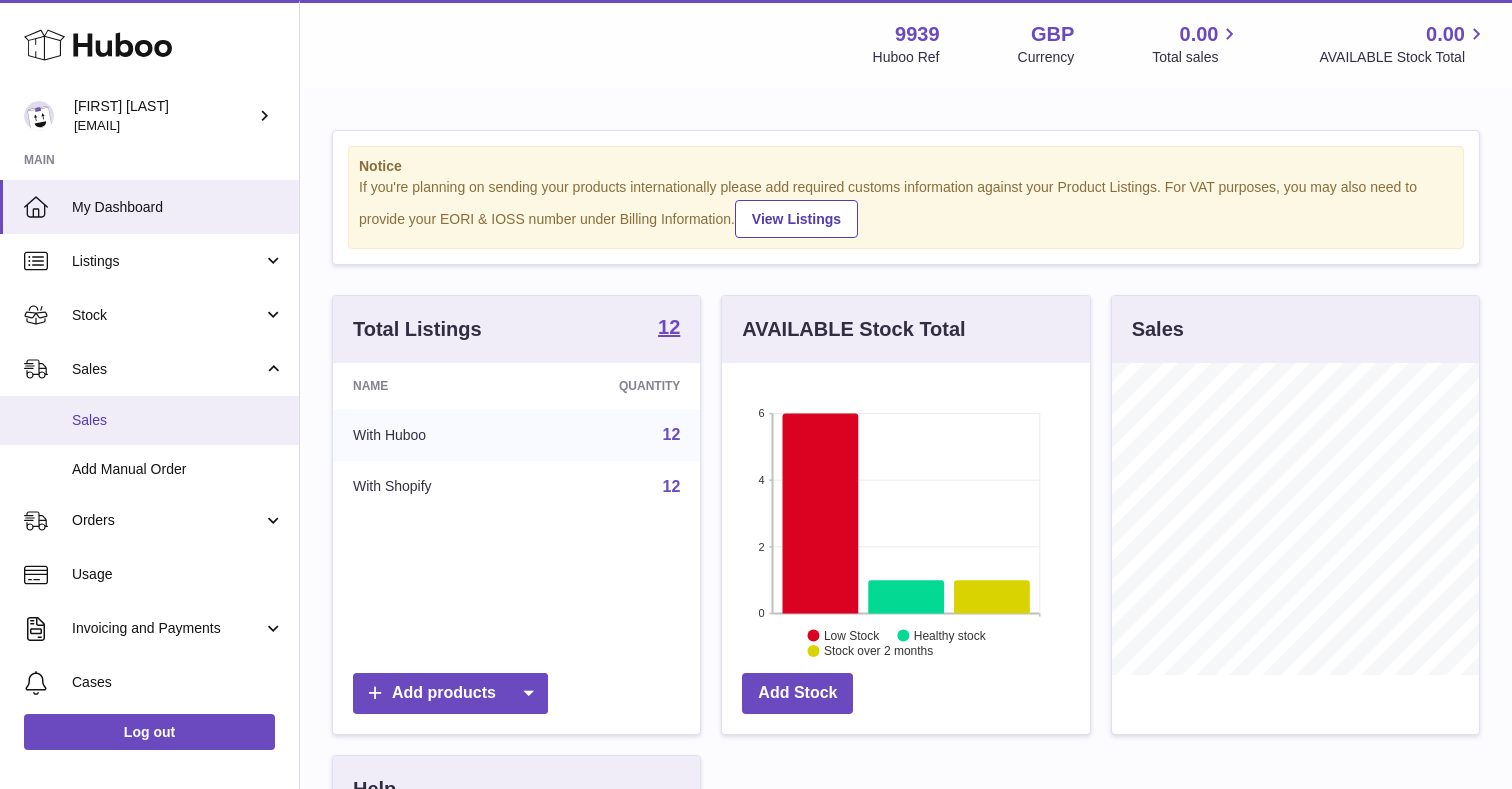 click on "Sales" at bounding box center (149, 420) 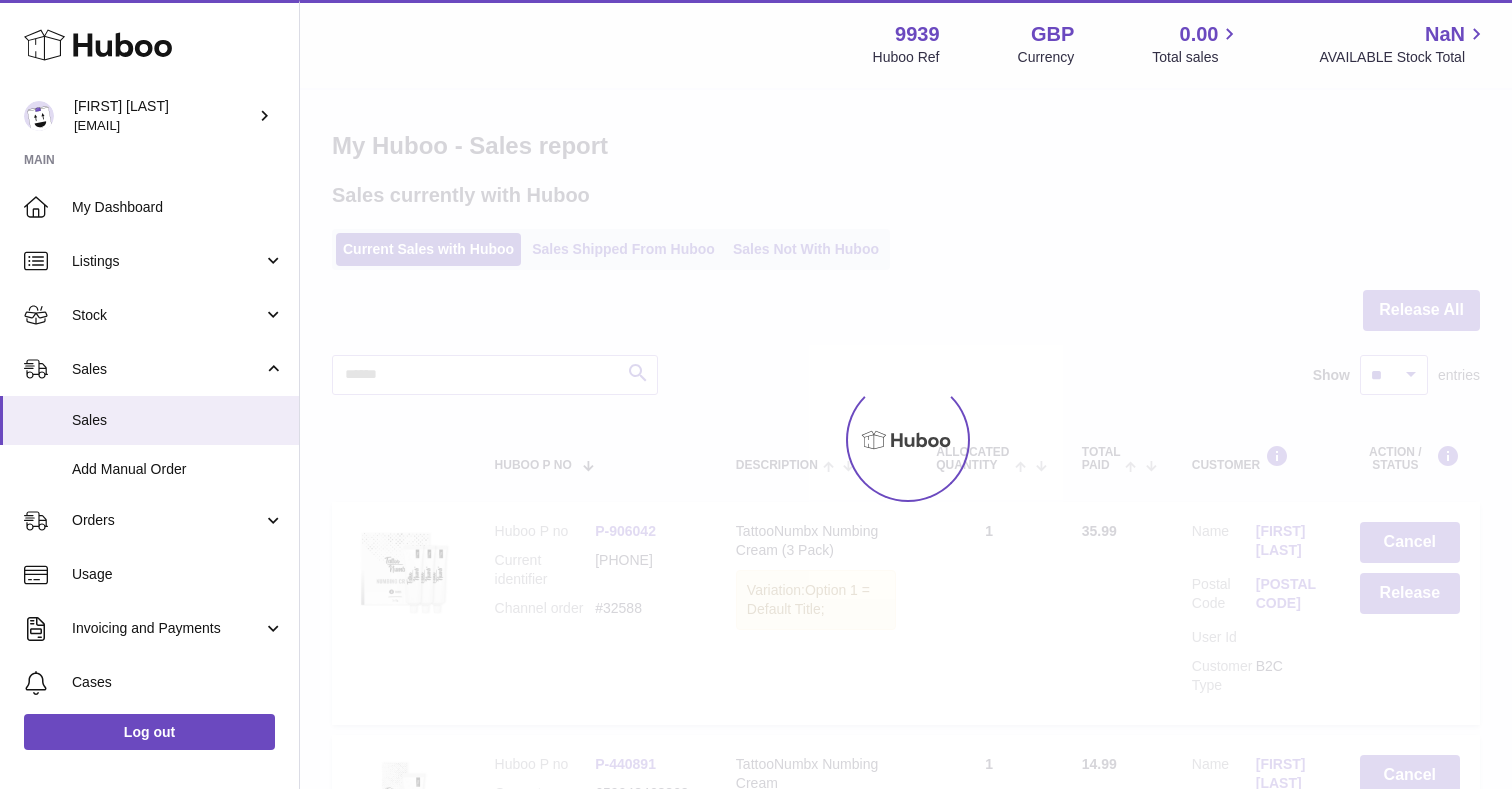scroll, scrollTop: 0, scrollLeft: 0, axis: both 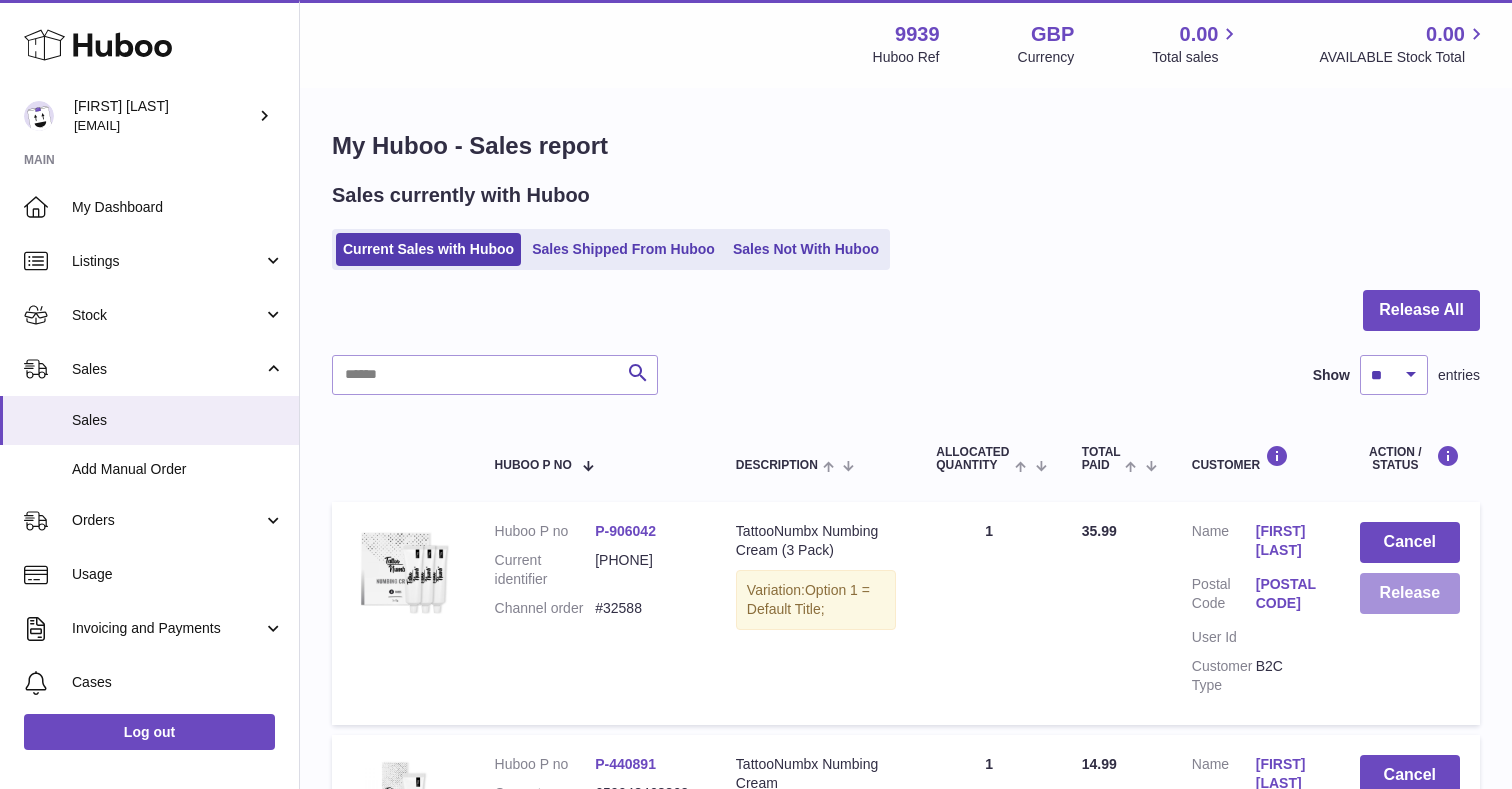 click on "Release" at bounding box center (1410, 593) 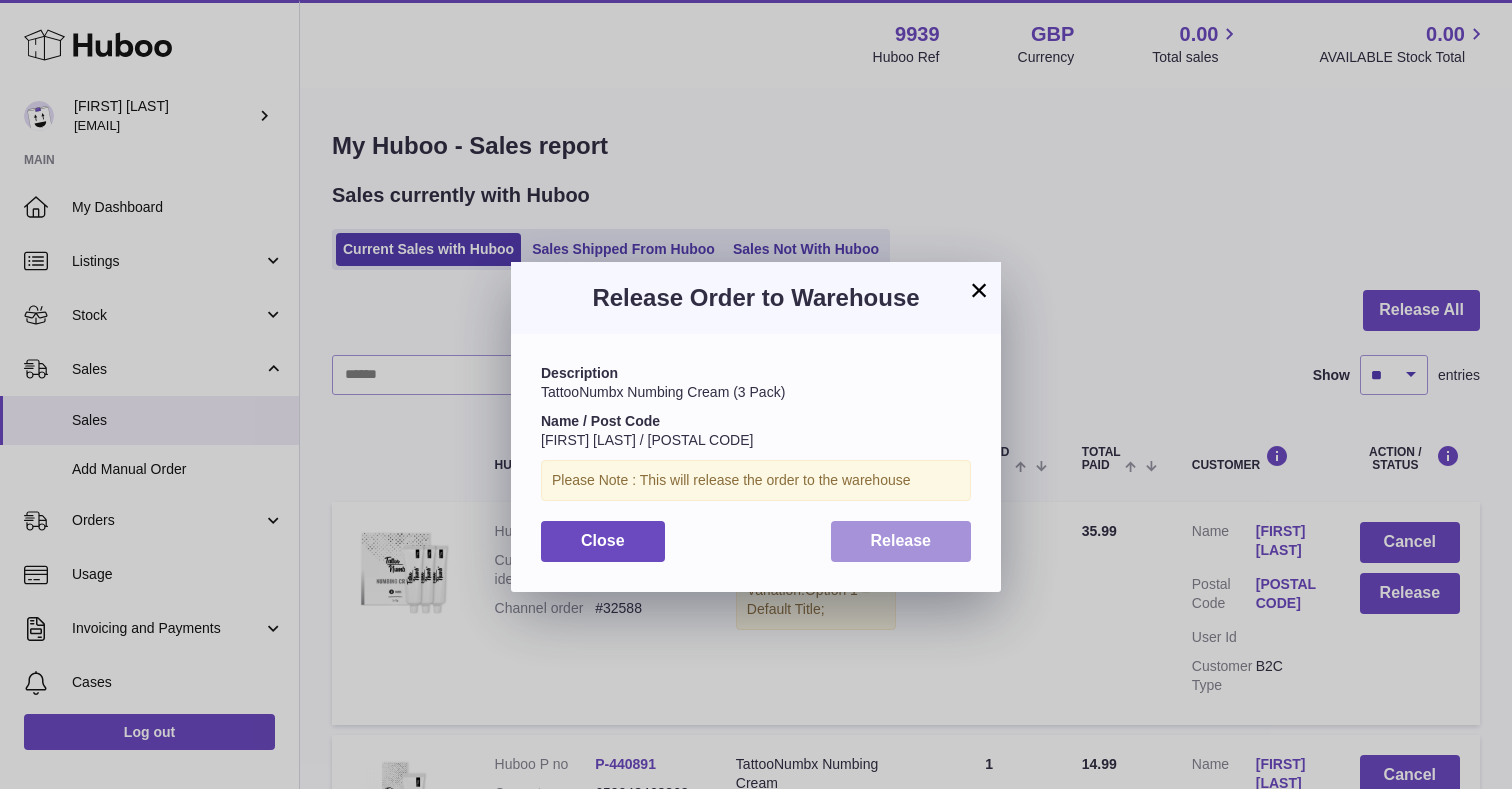 click on "Release" at bounding box center (901, 541) 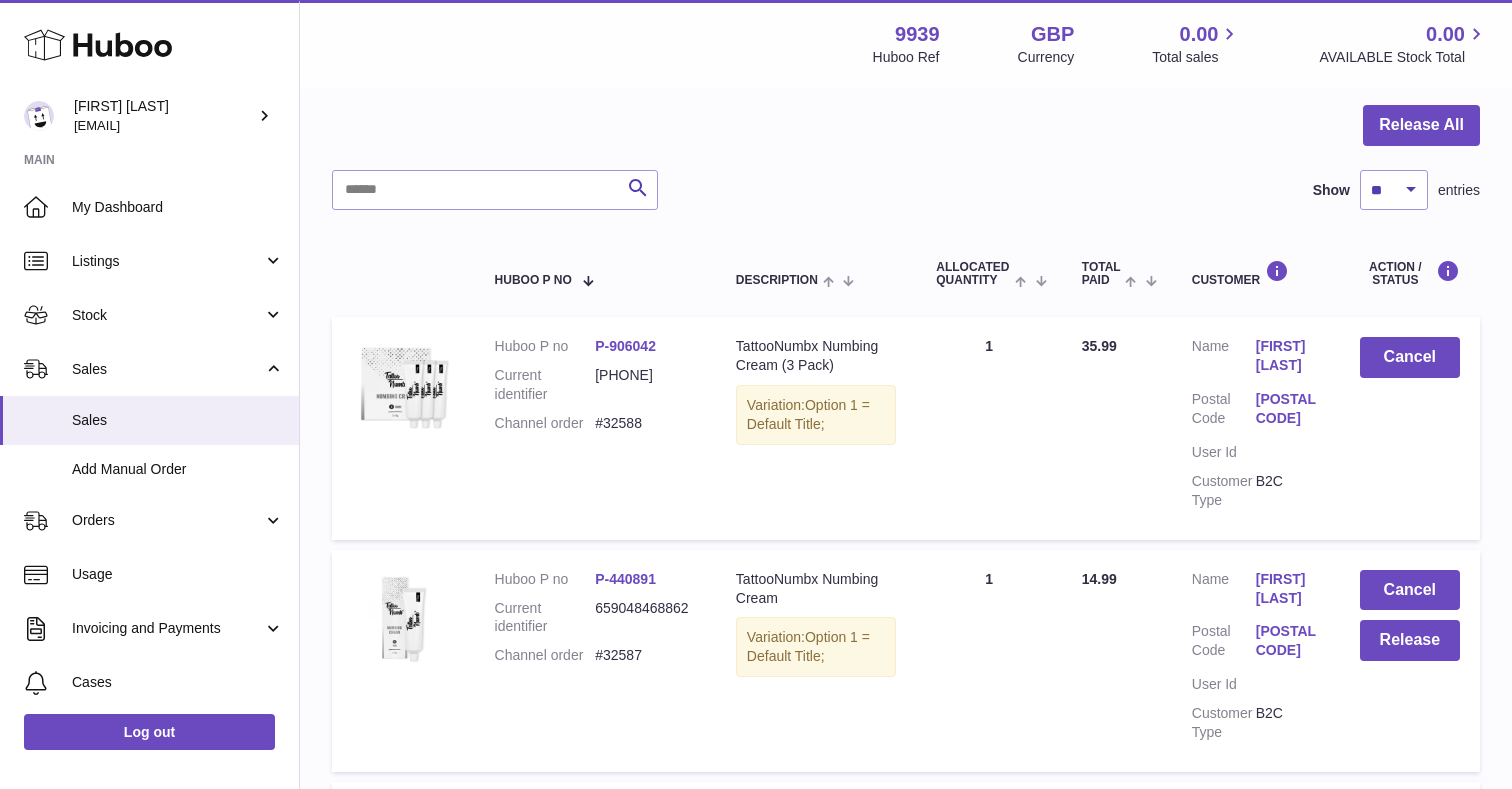 scroll, scrollTop: 237, scrollLeft: 0, axis: vertical 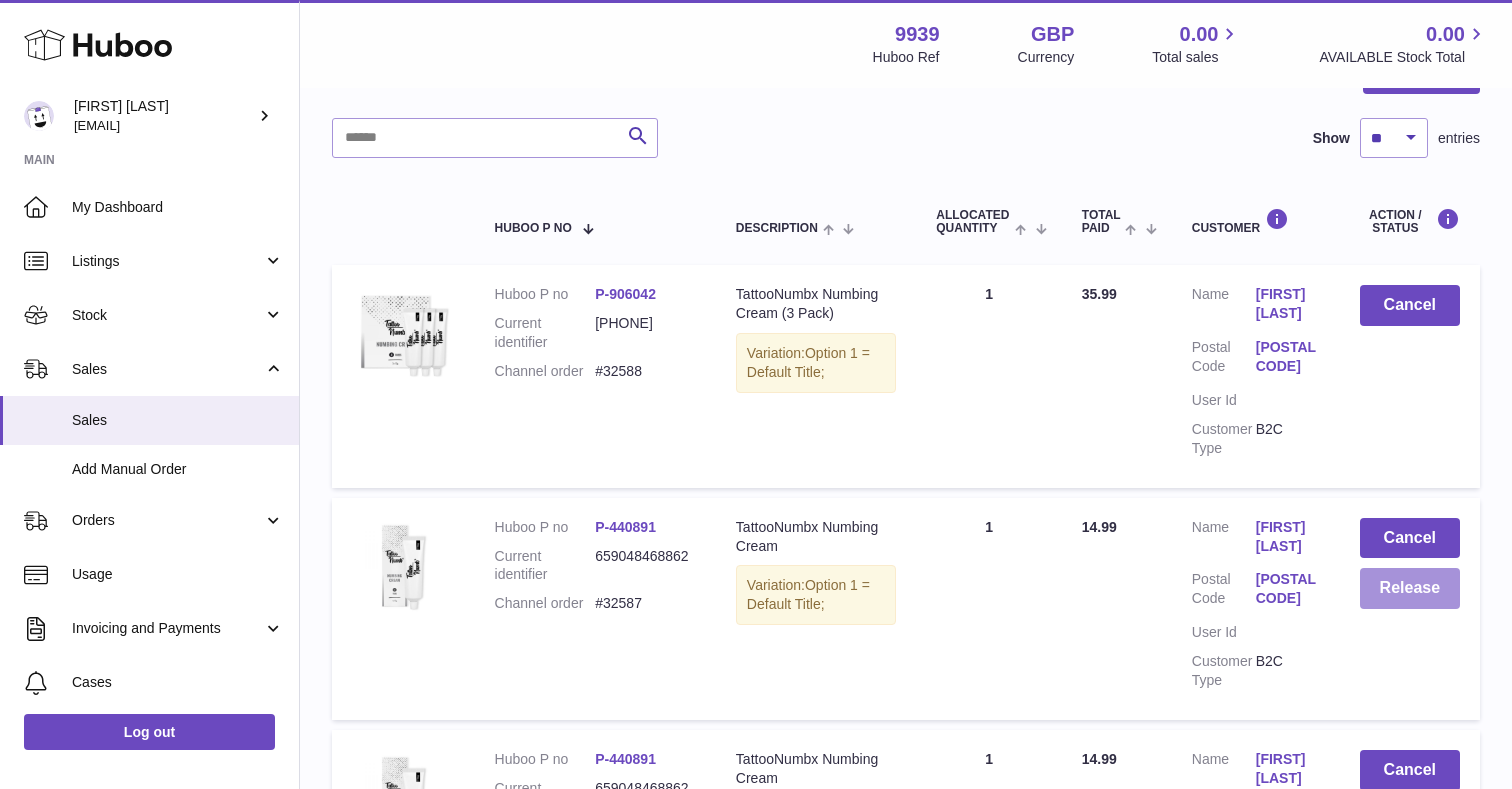 click on "Release" at bounding box center [1410, 588] 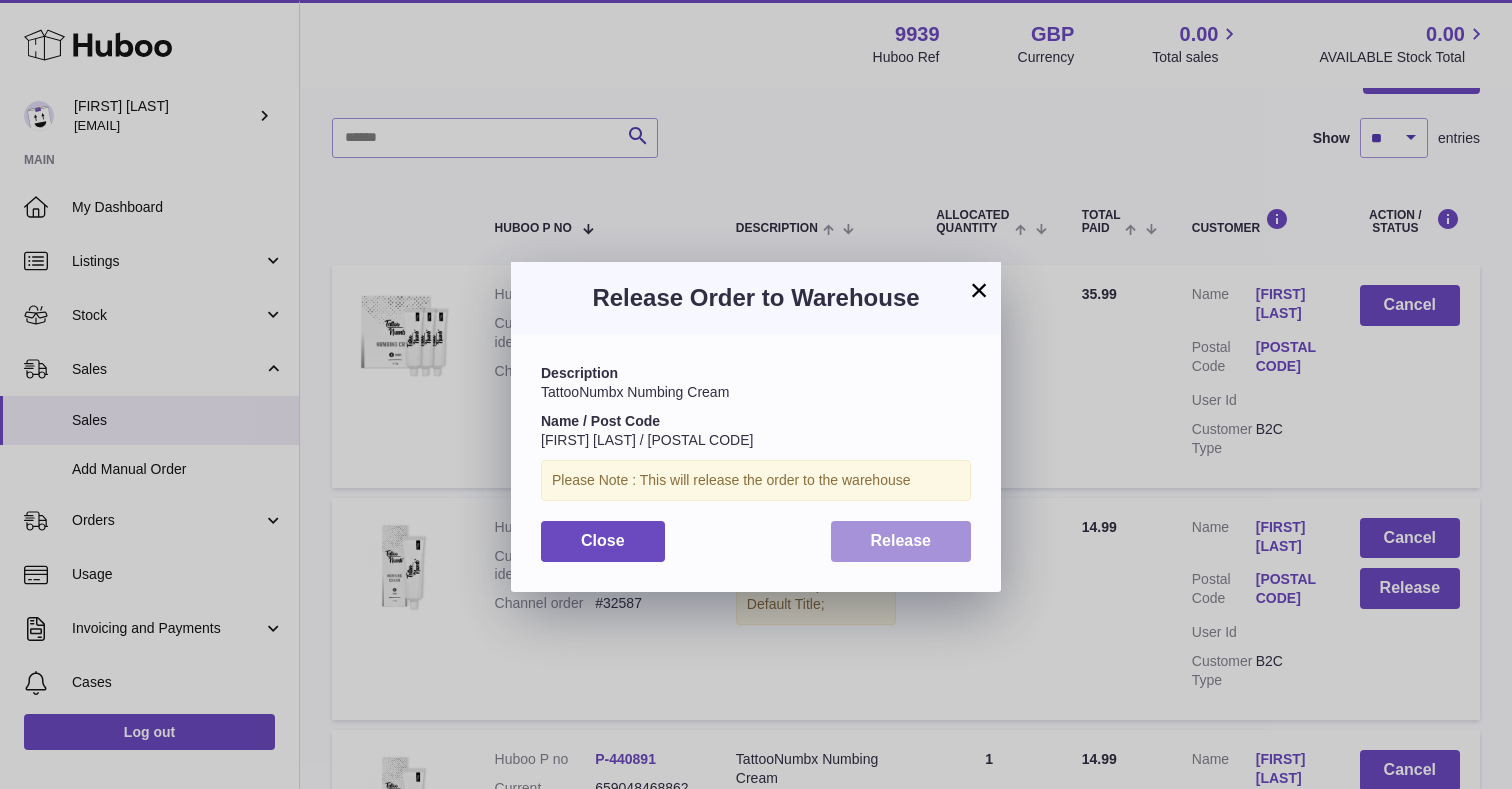 click on "Release" at bounding box center (901, 541) 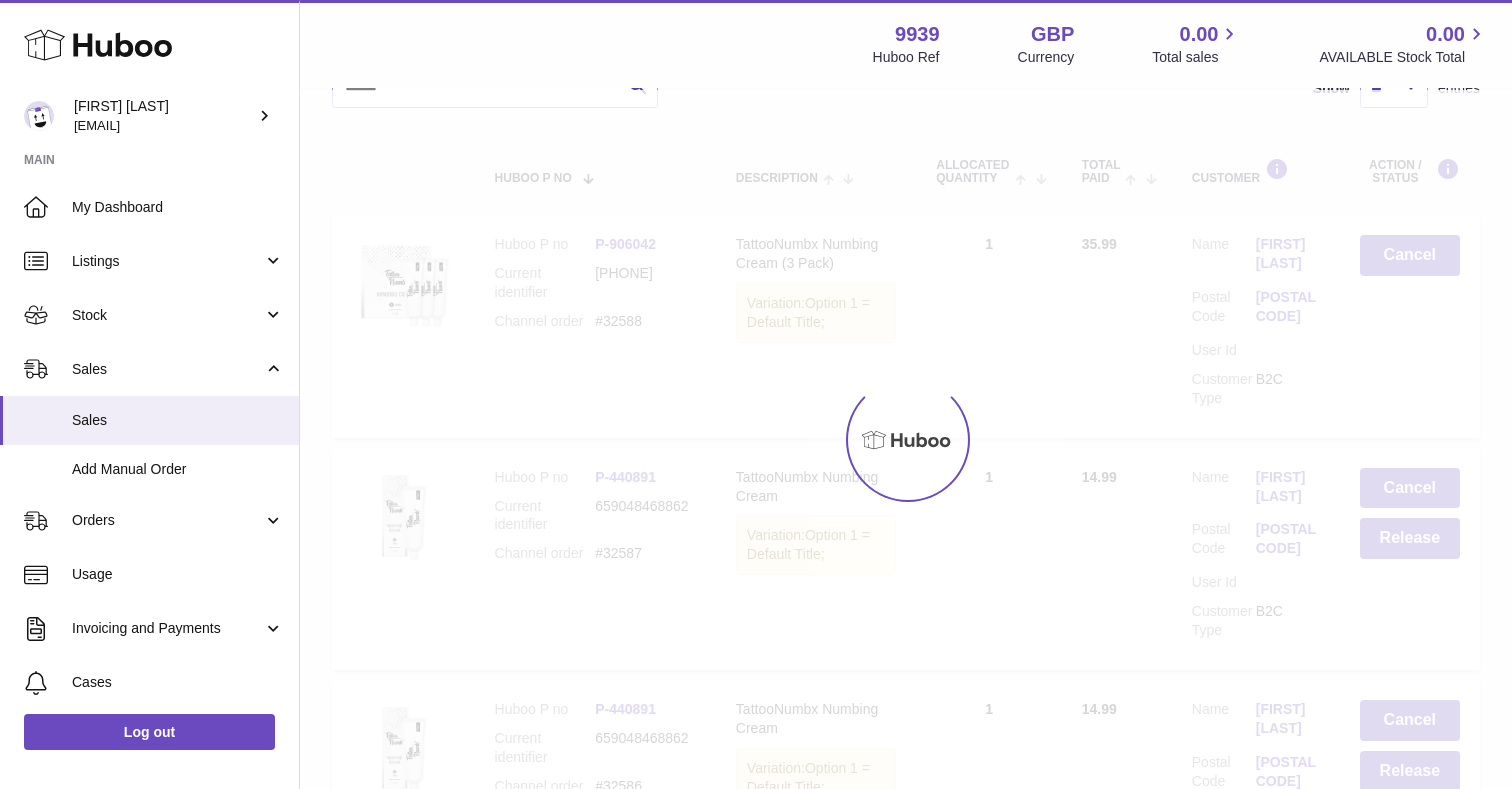 scroll, scrollTop: 351, scrollLeft: 0, axis: vertical 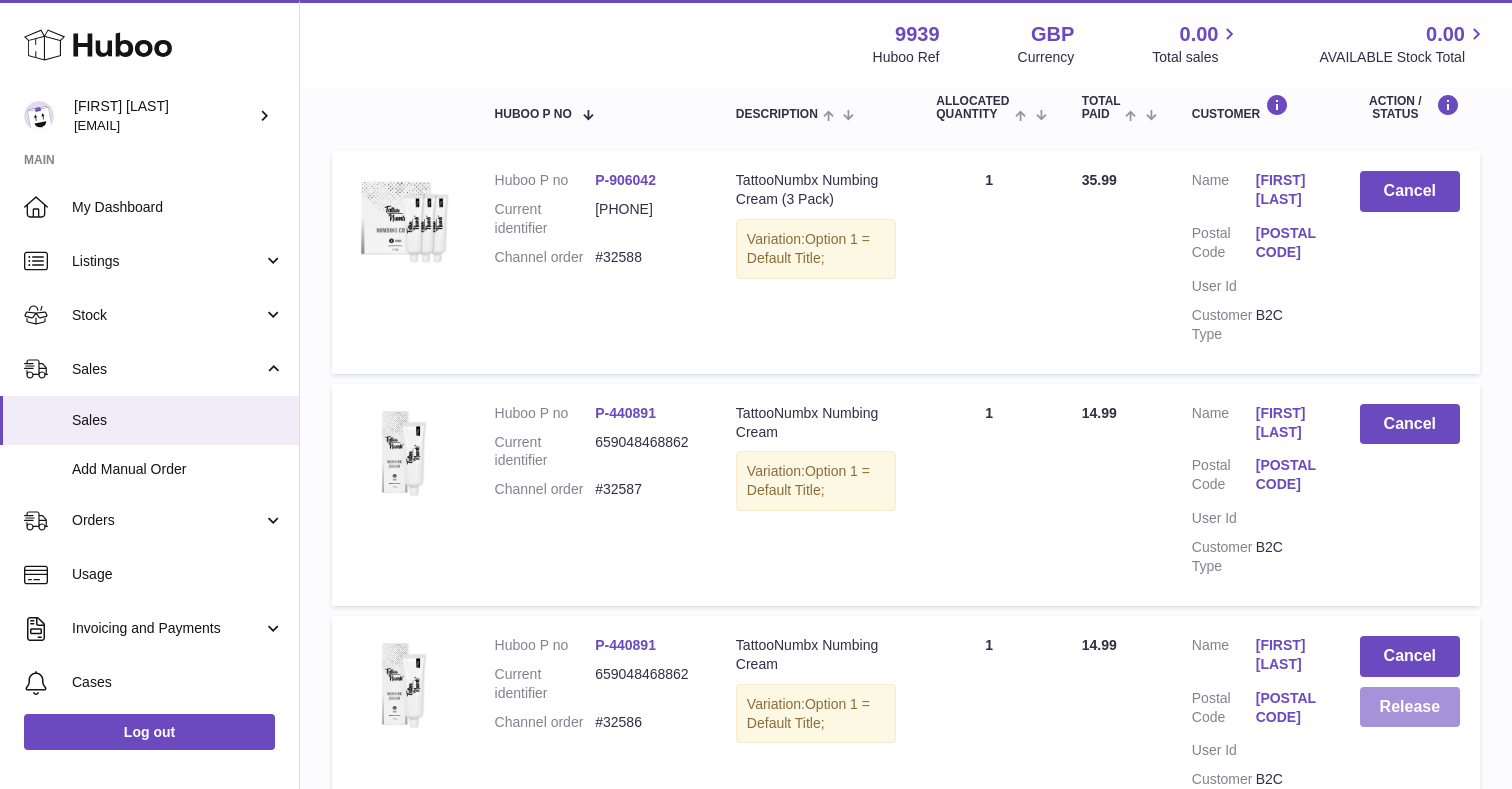 click on "Release" at bounding box center [1410, 707] 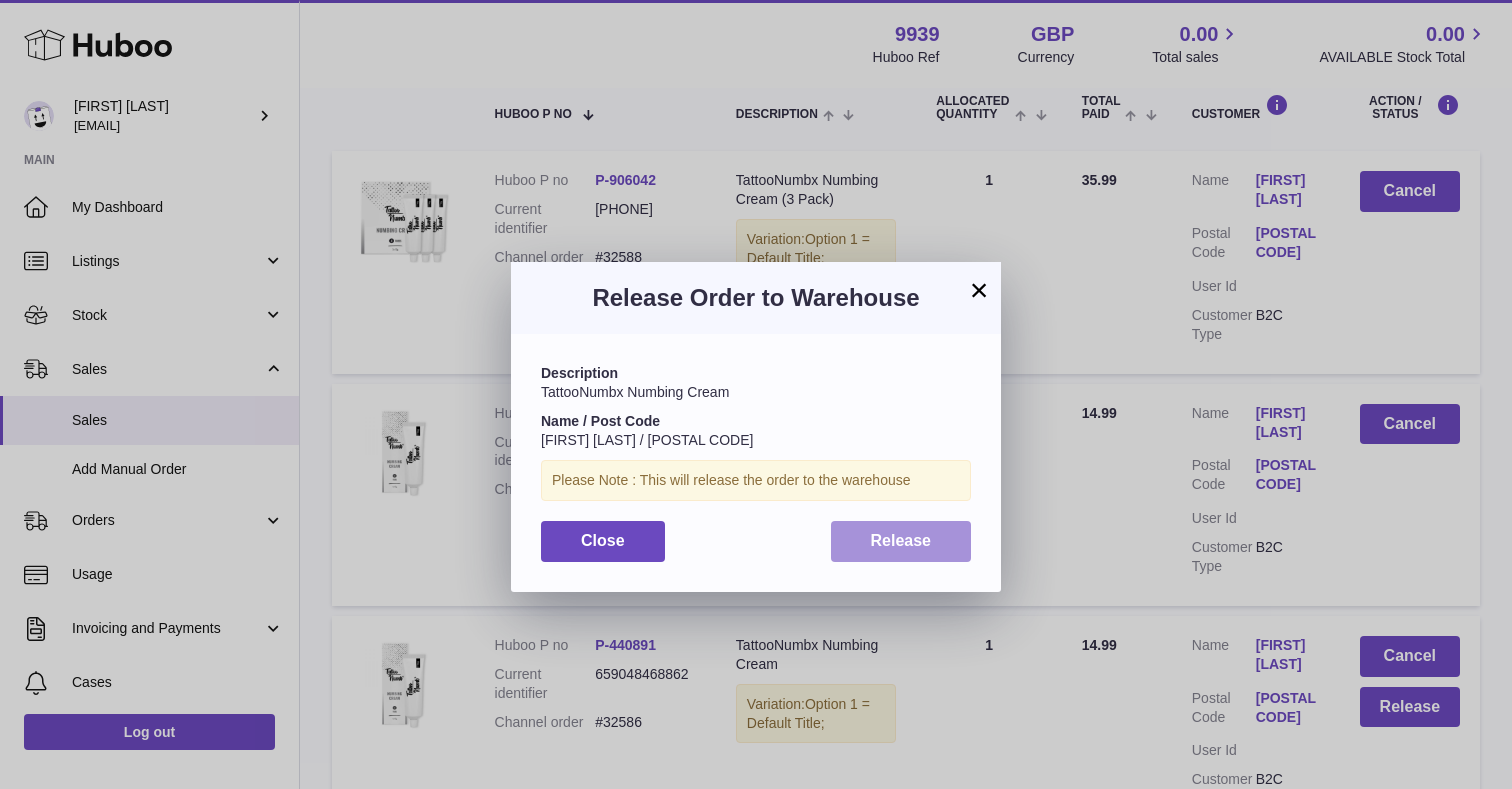 click on "Release" at bounding box center [901, 541] 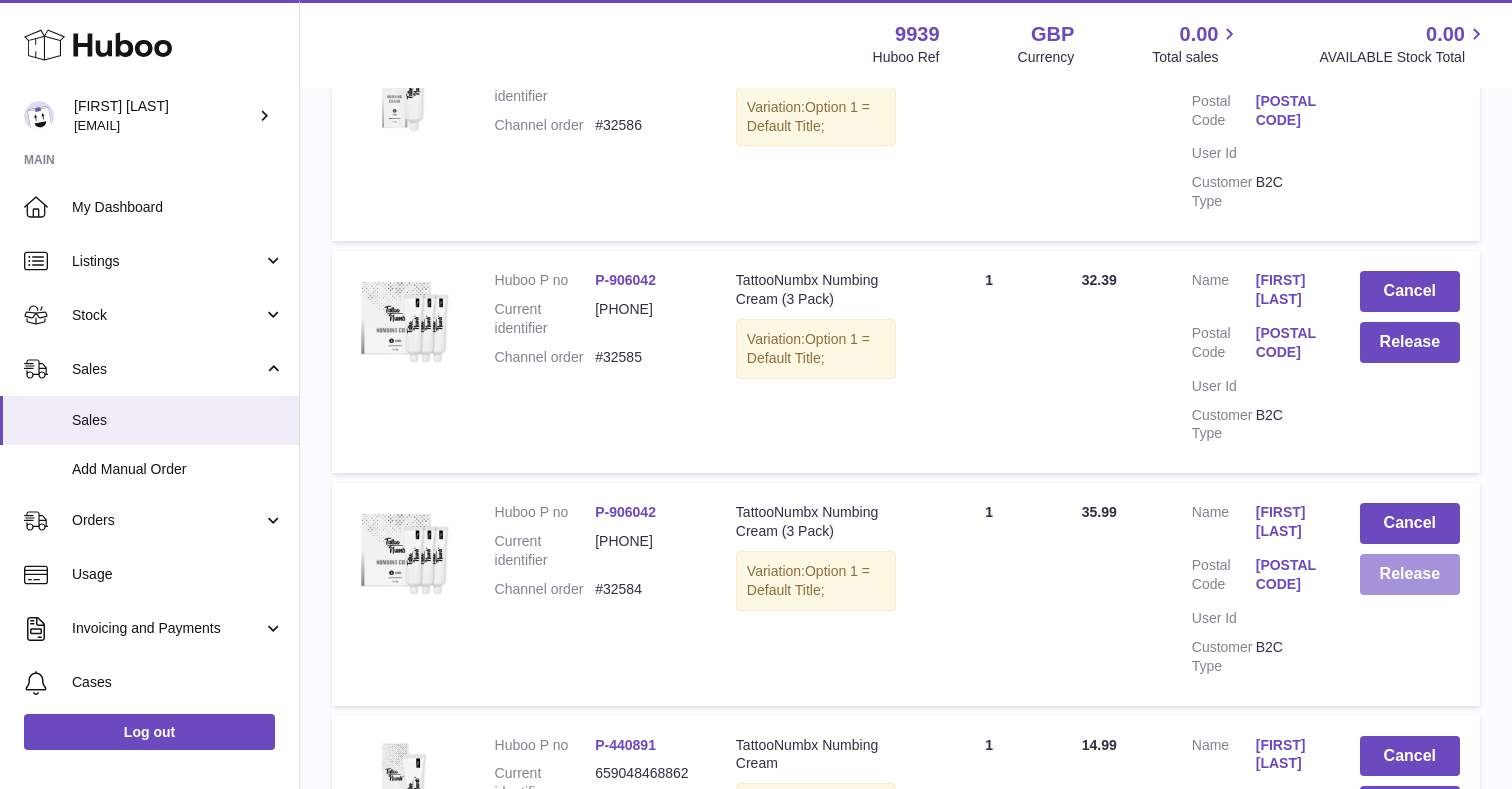 scroll, scrollTop: 949, scrollLeft: 0, axis: vertical 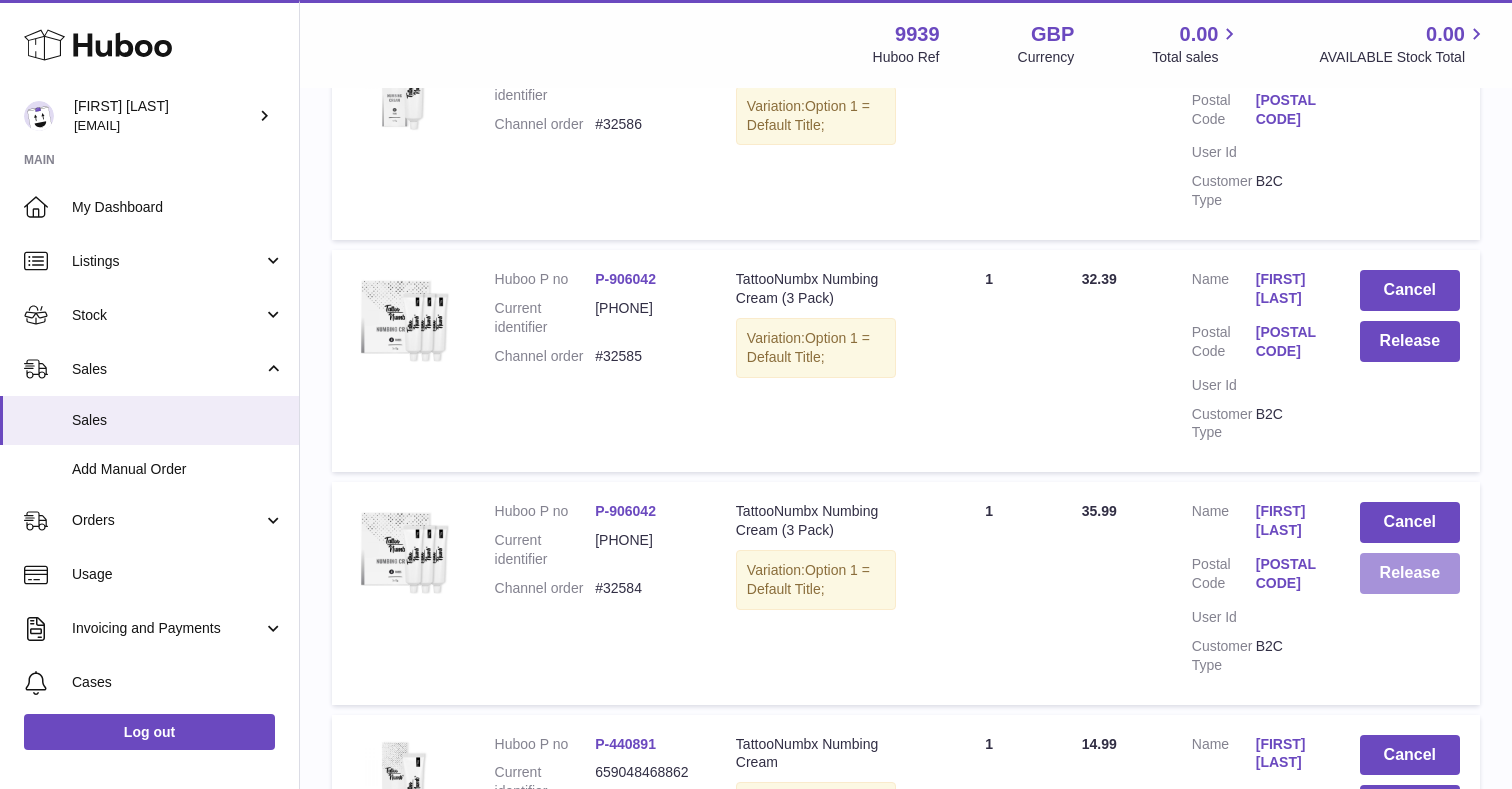 click on "Release" at bounding box center (1410, 573) 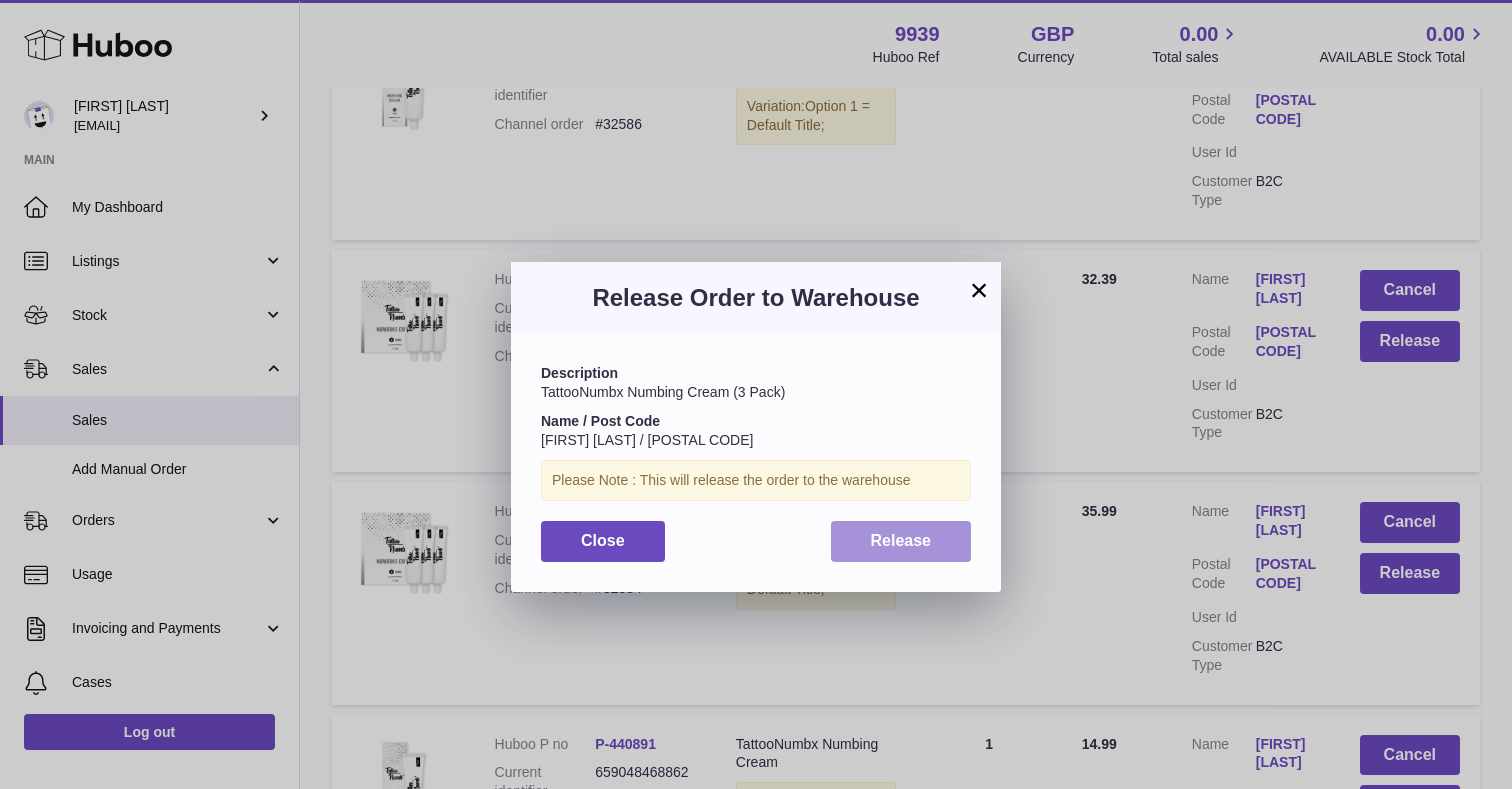 click on "Release" at bounding box center (901, 541) 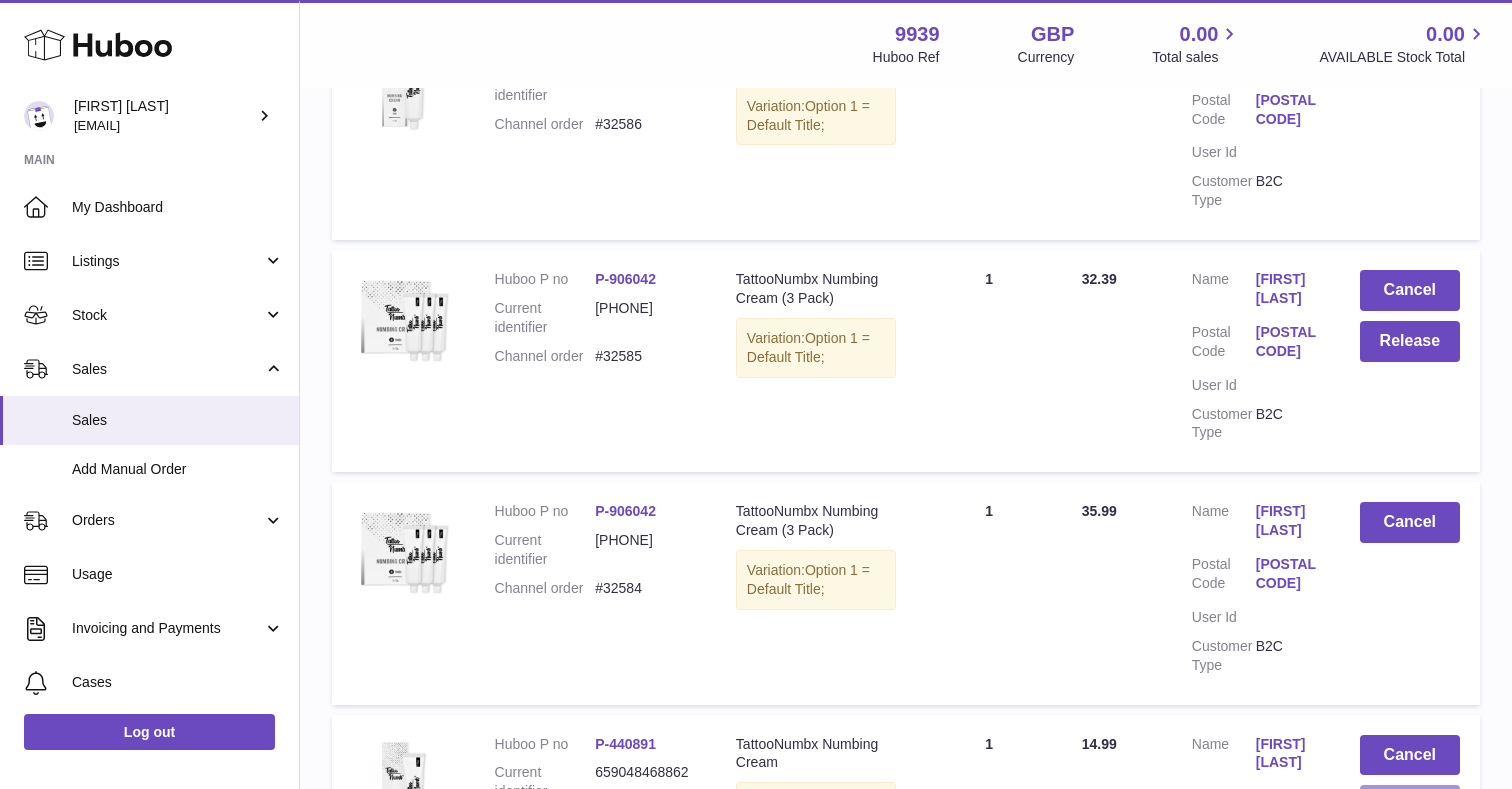 click on "Release" at bounding box center (1410, 805) 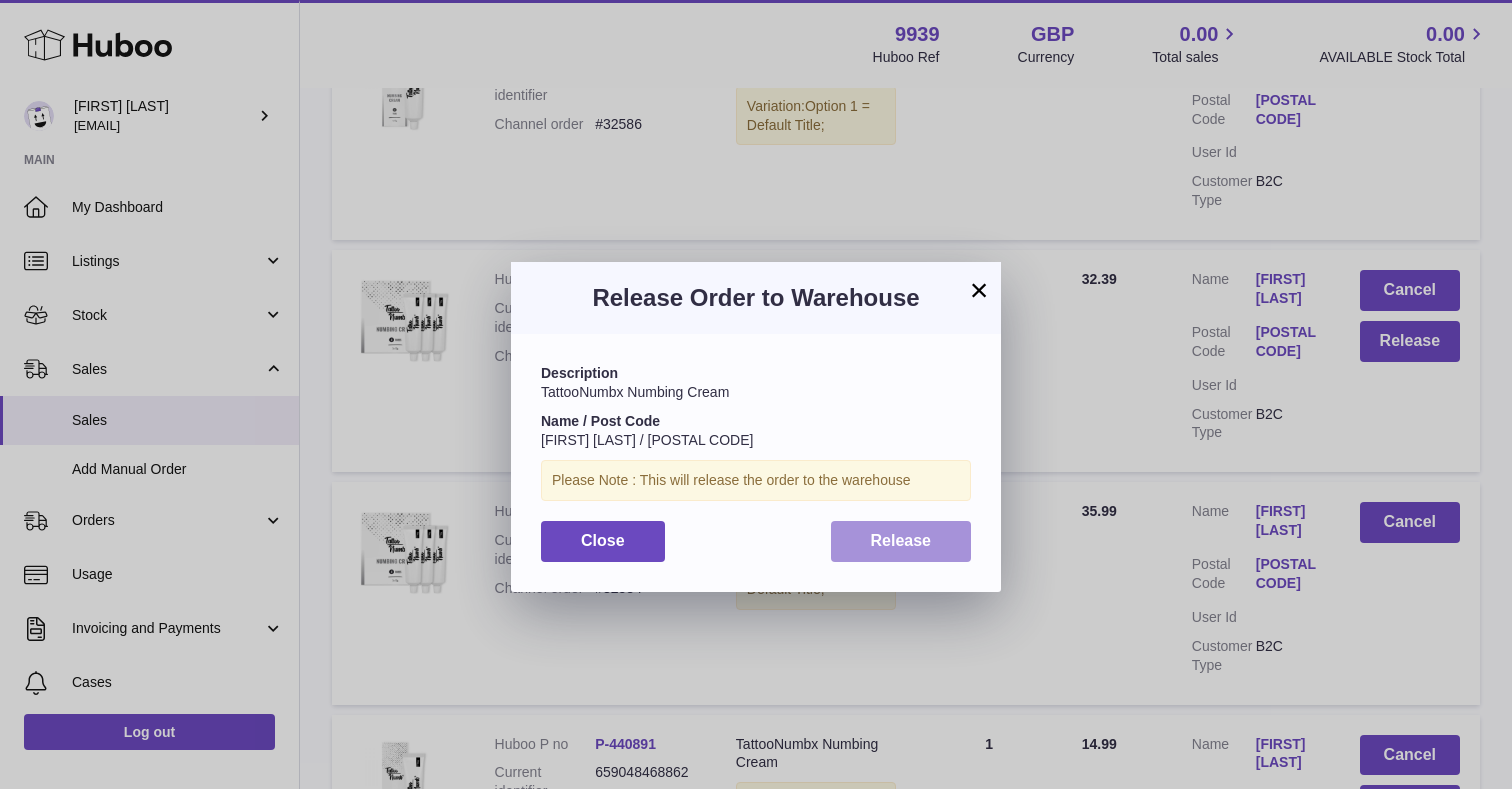 click on "Release" at bounding box center (901, 541) 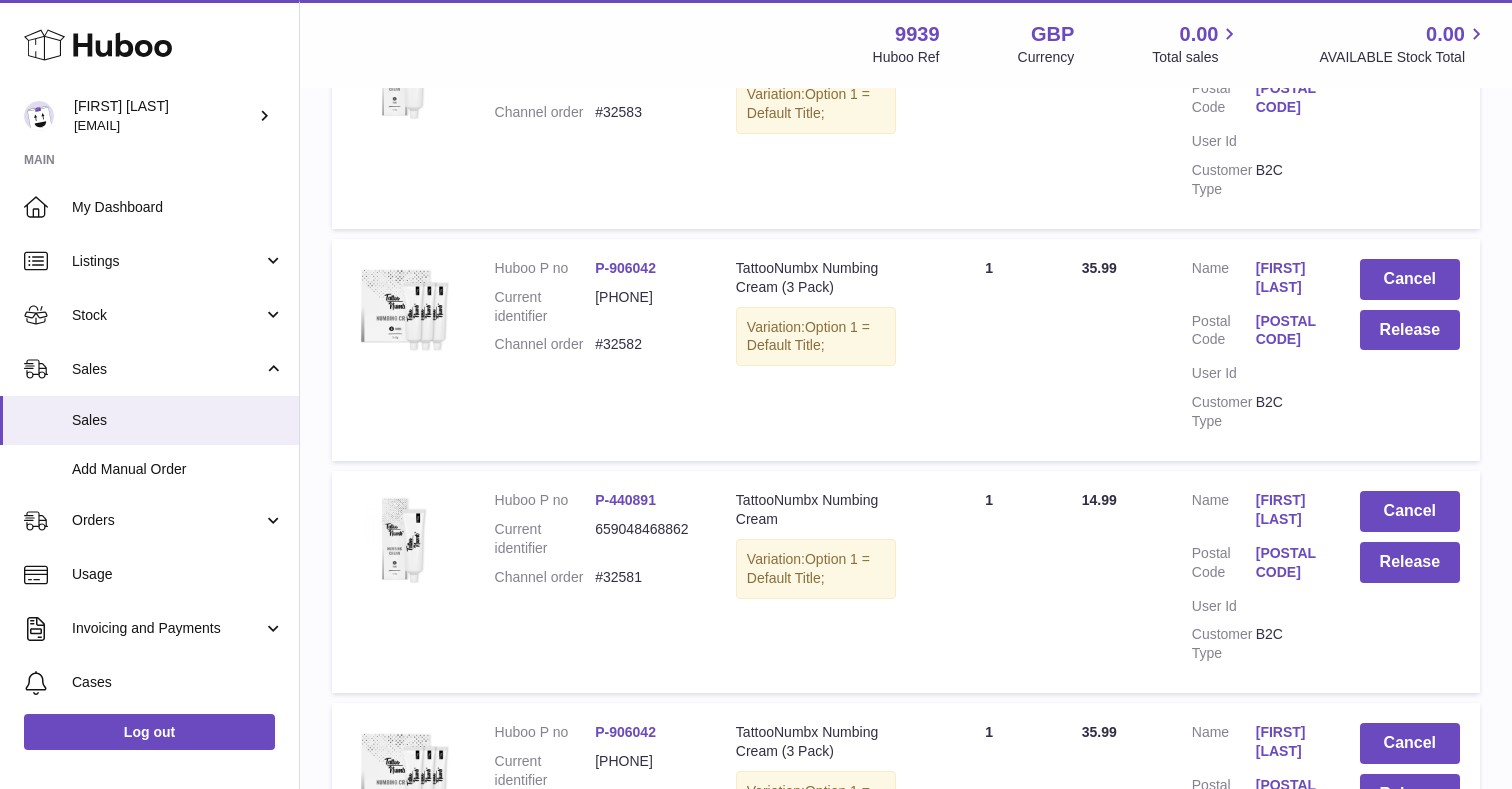 scroll, scrollTop: 1518, scrollLeft: 0, axis: vertical 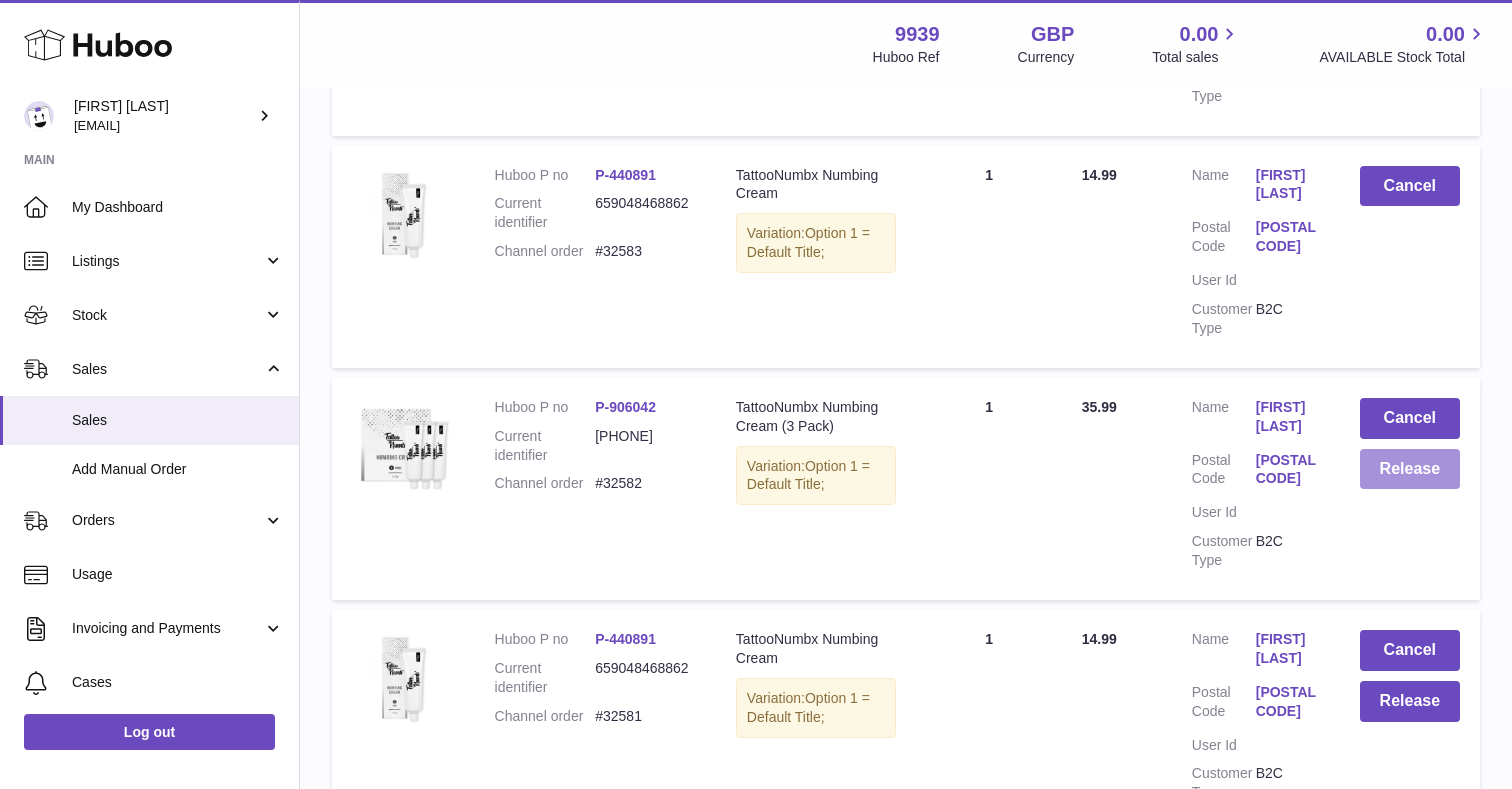 click on "Release" at bounding box center [1410, 469] 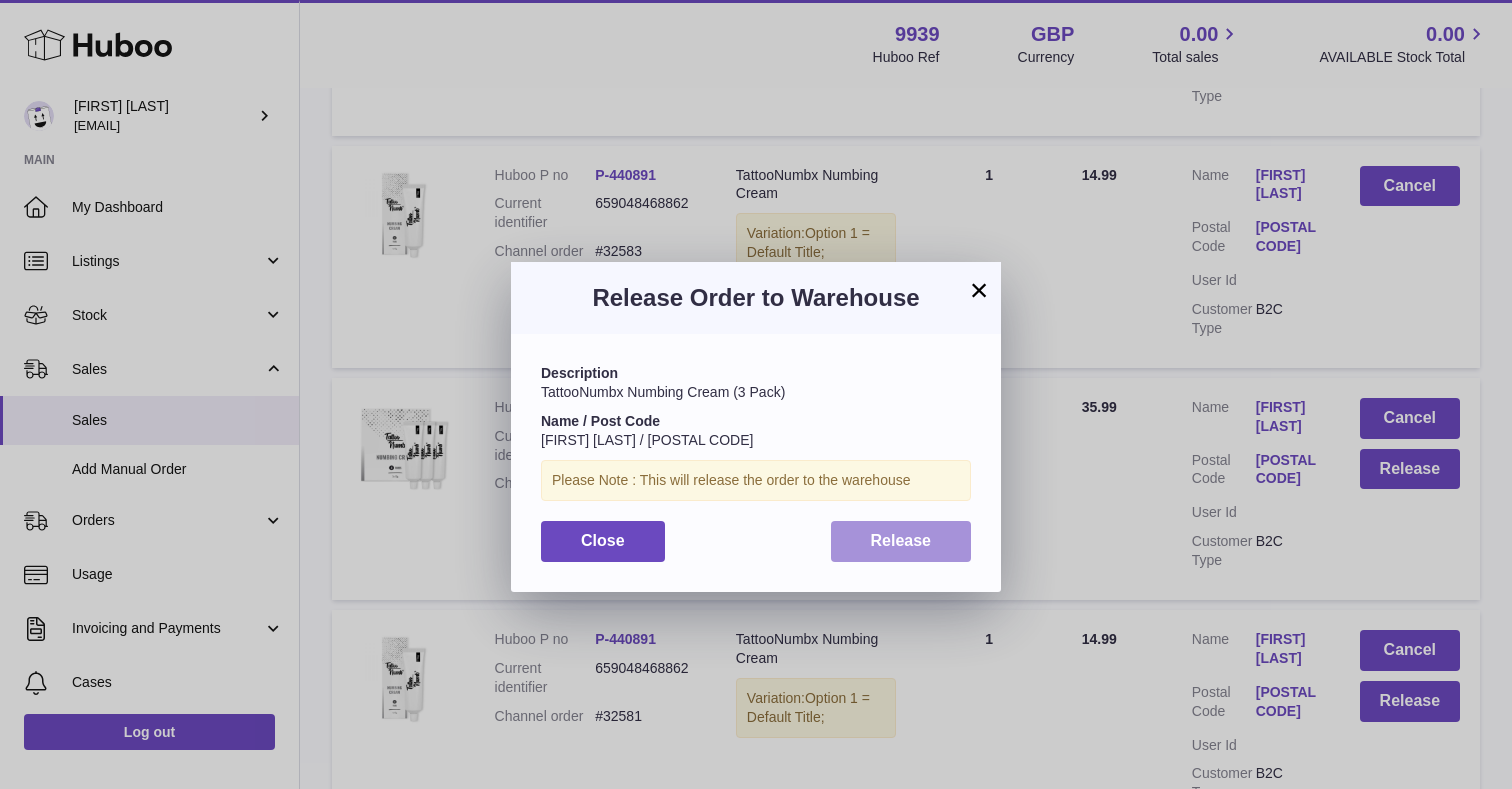 click on "Release" at bounding box center [901, 541] 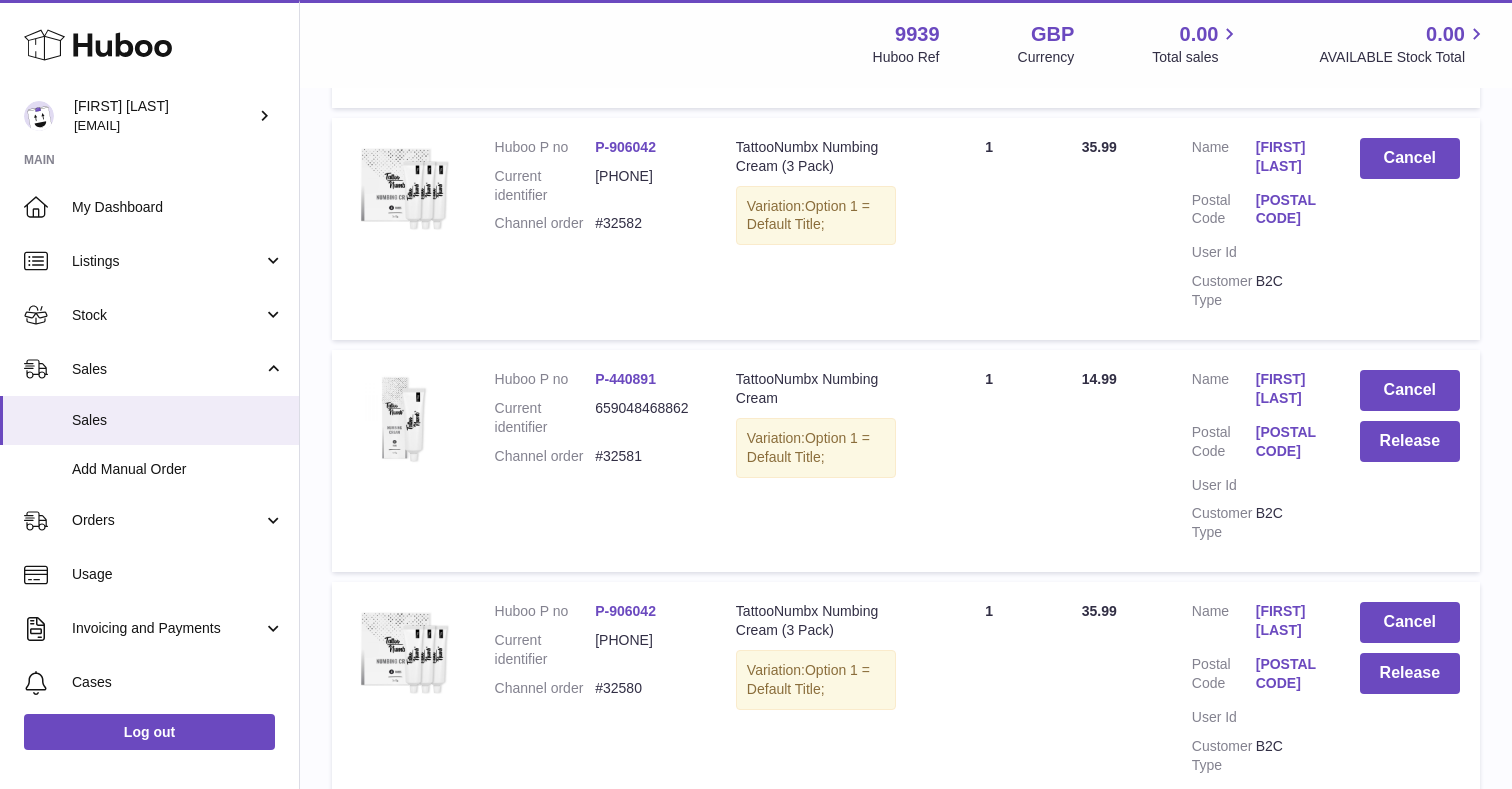 scroll, scrollTop: 1807, scrollLeft: 0, axis: vertical 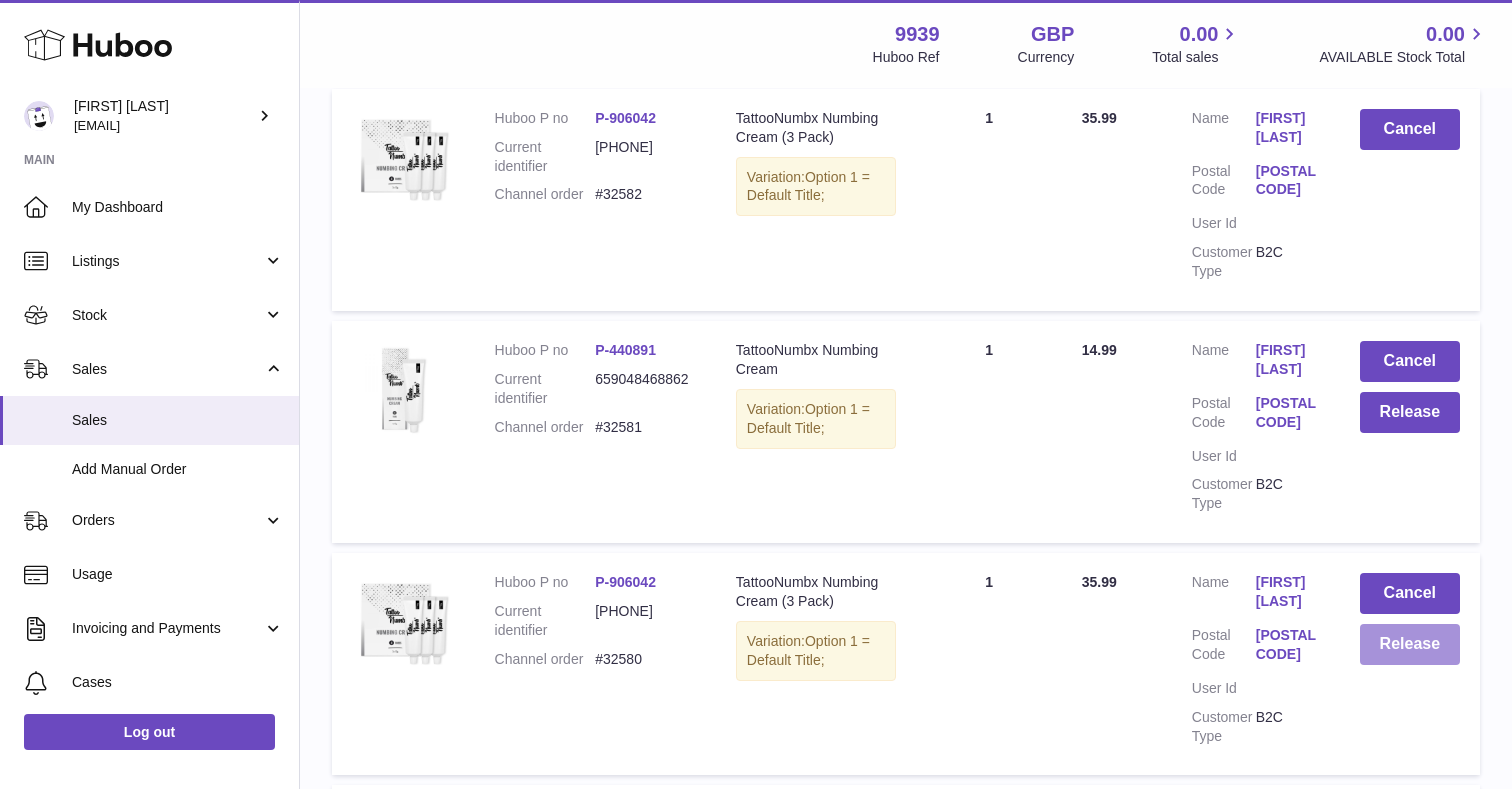 click on "Release" at bounding box center [1410, 644] 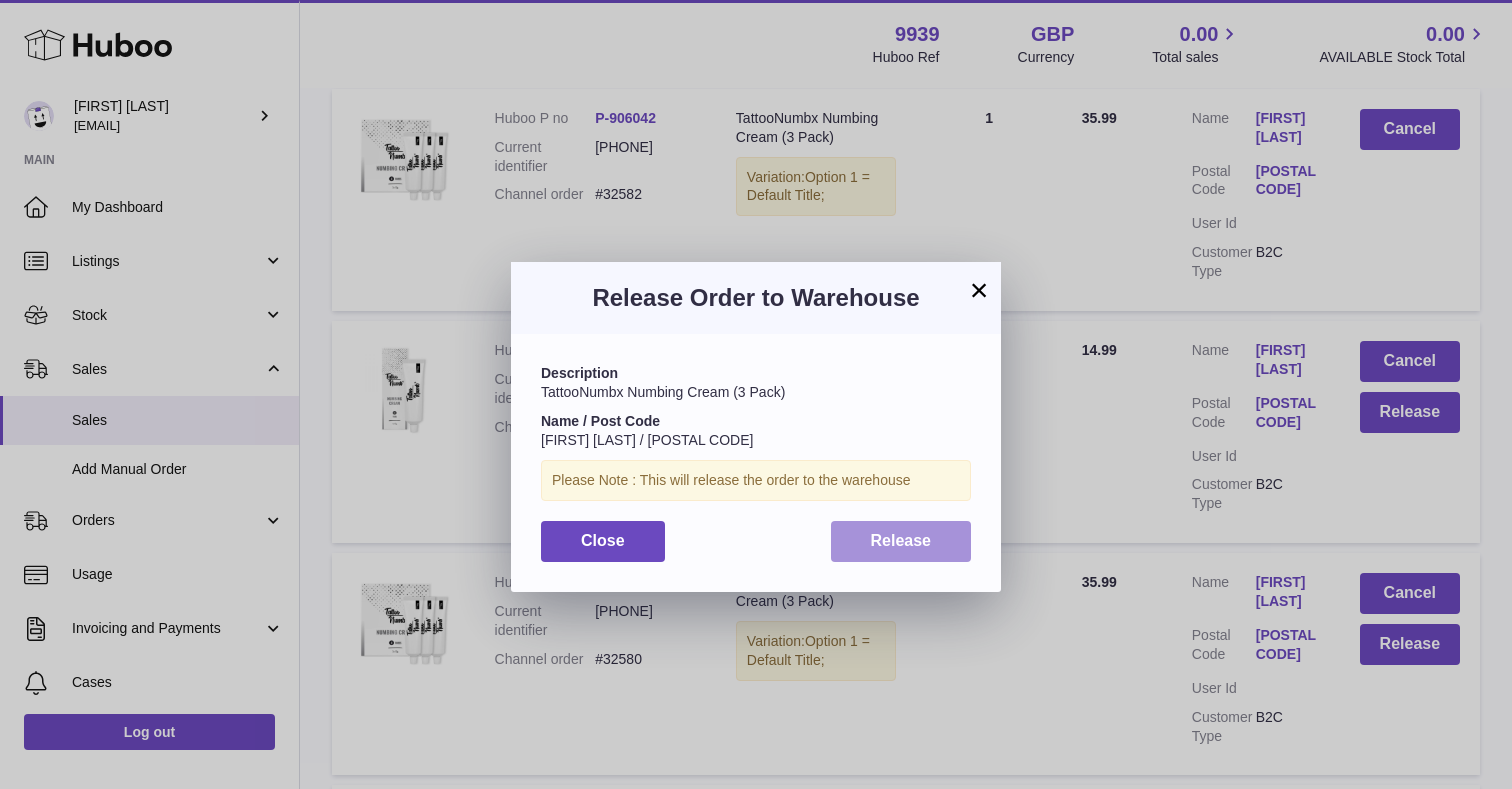 click on "Release" at bounding box center [901, 540] 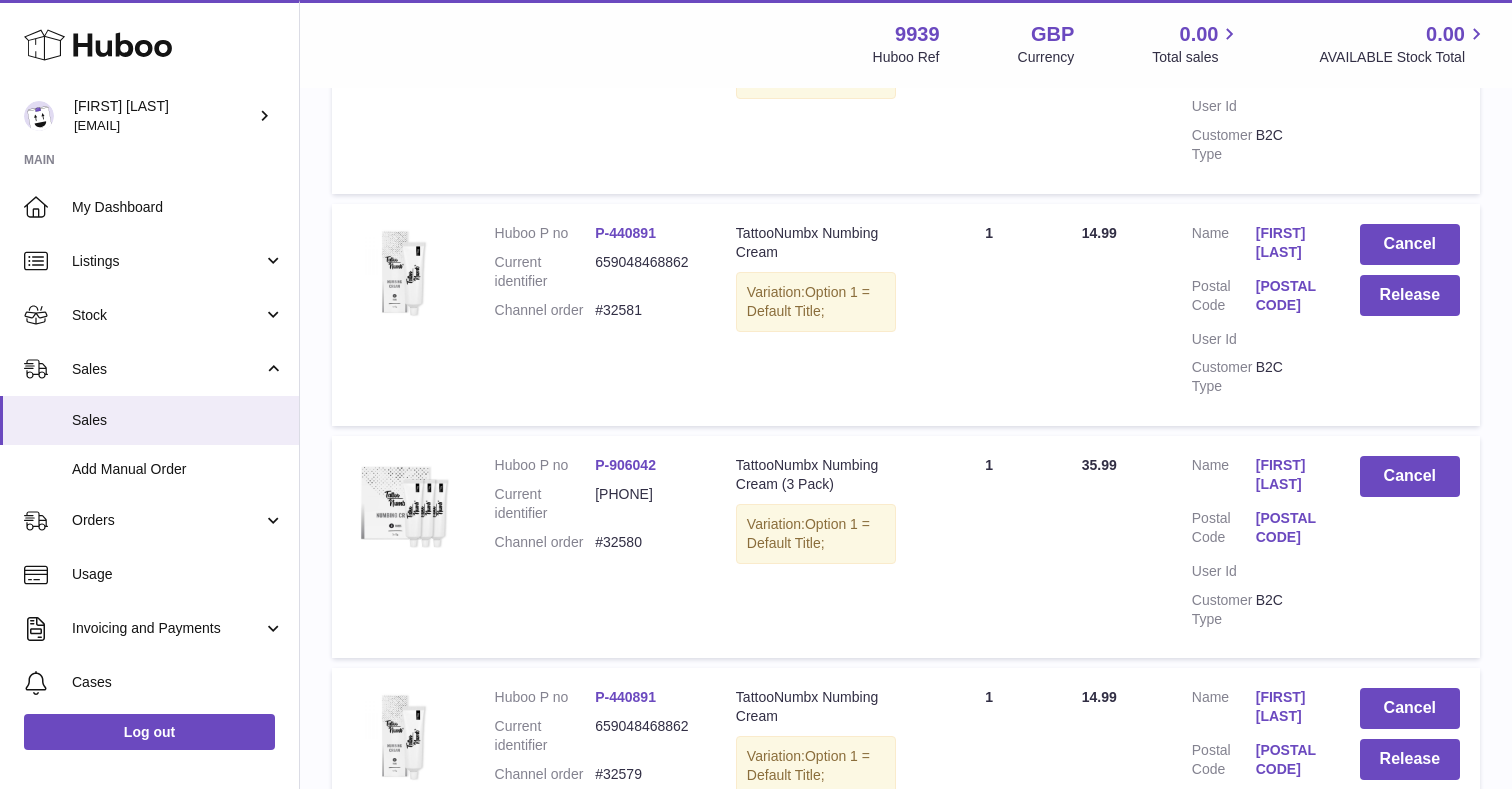 scroll, scrollTop: 1954, scrollLeft: 0, axis: vertical 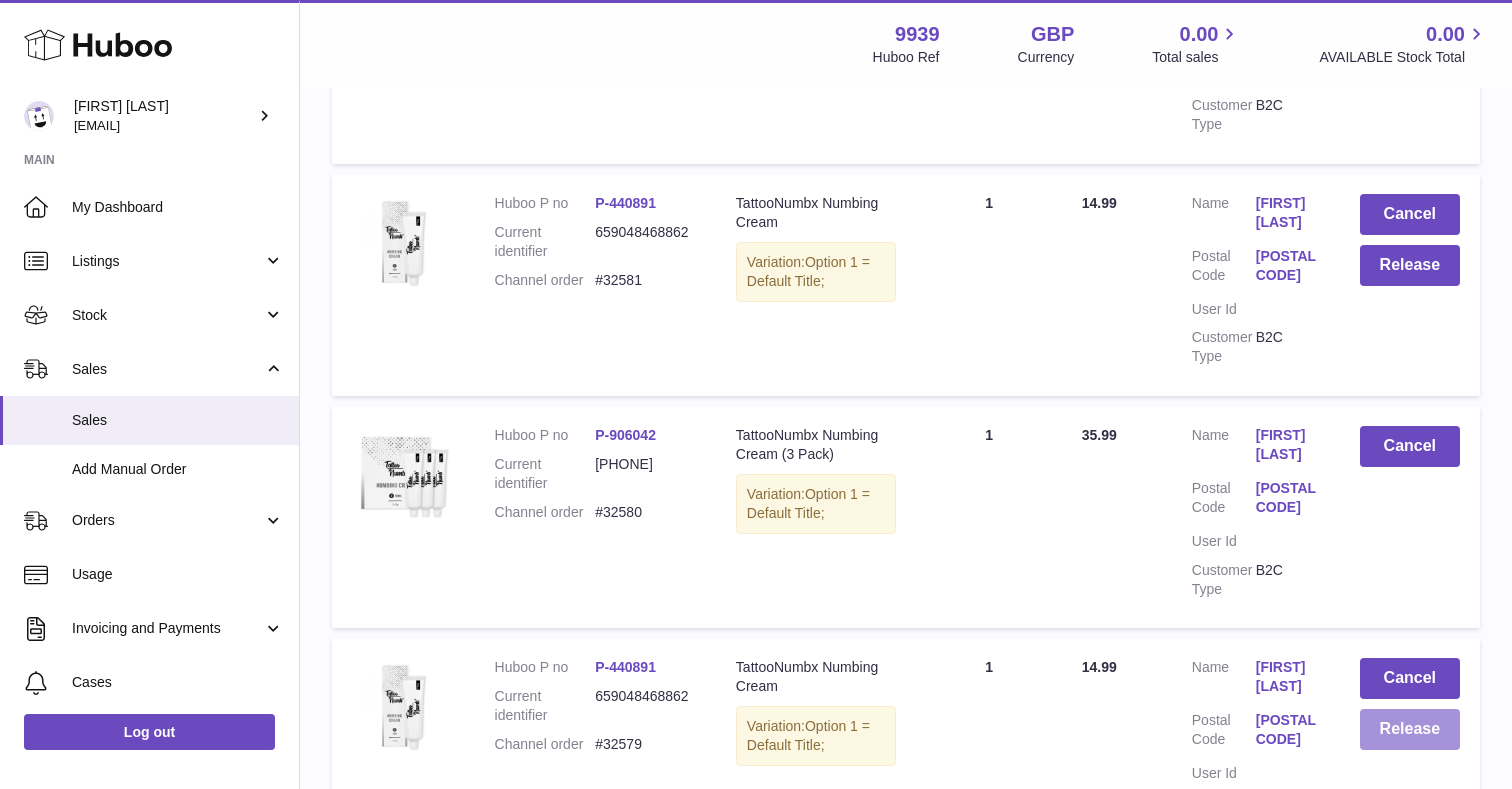 click on "Release" at bounding box center (1410, 729) 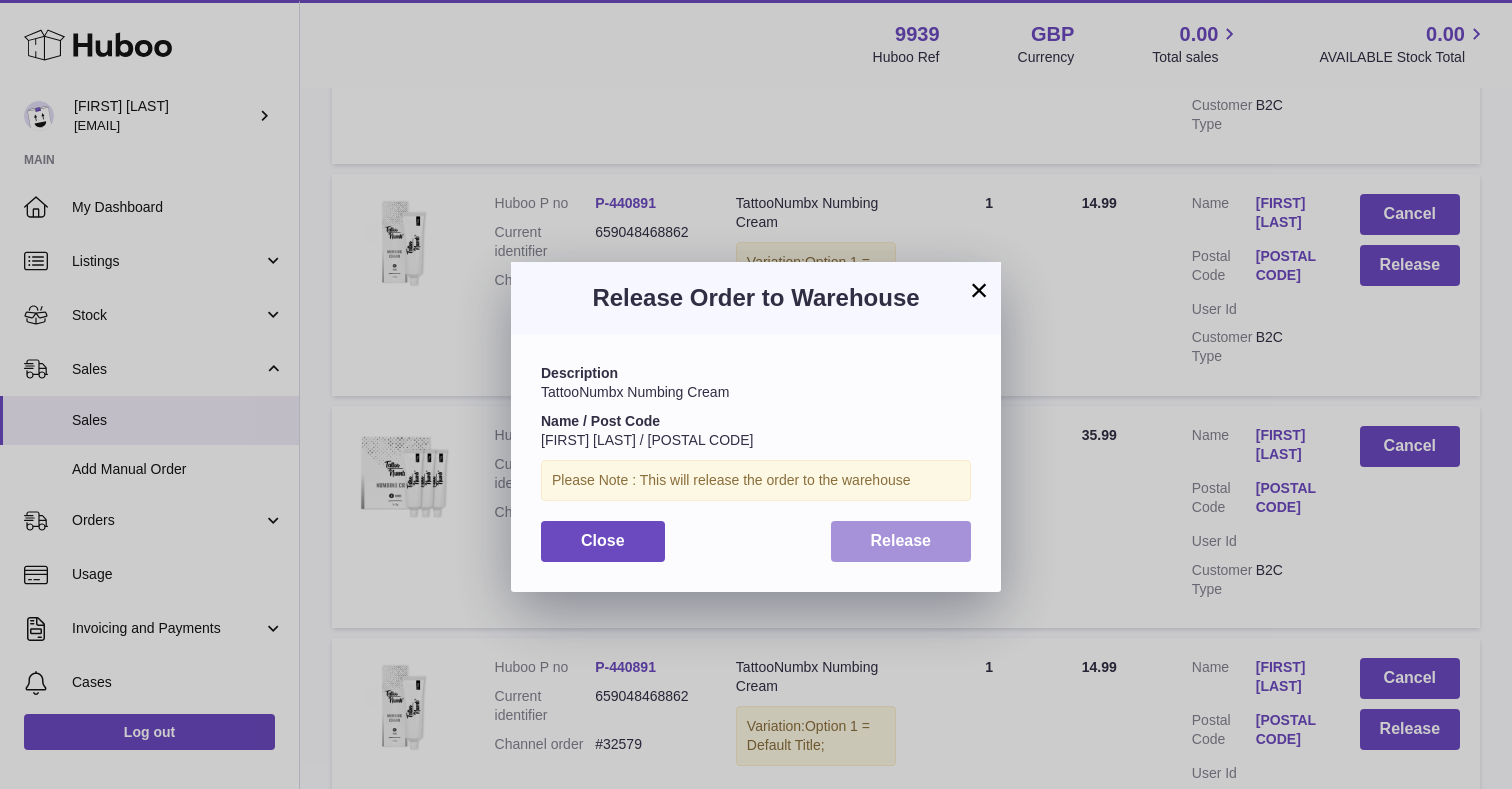 click on "Release" at bounding box center [901, 541] 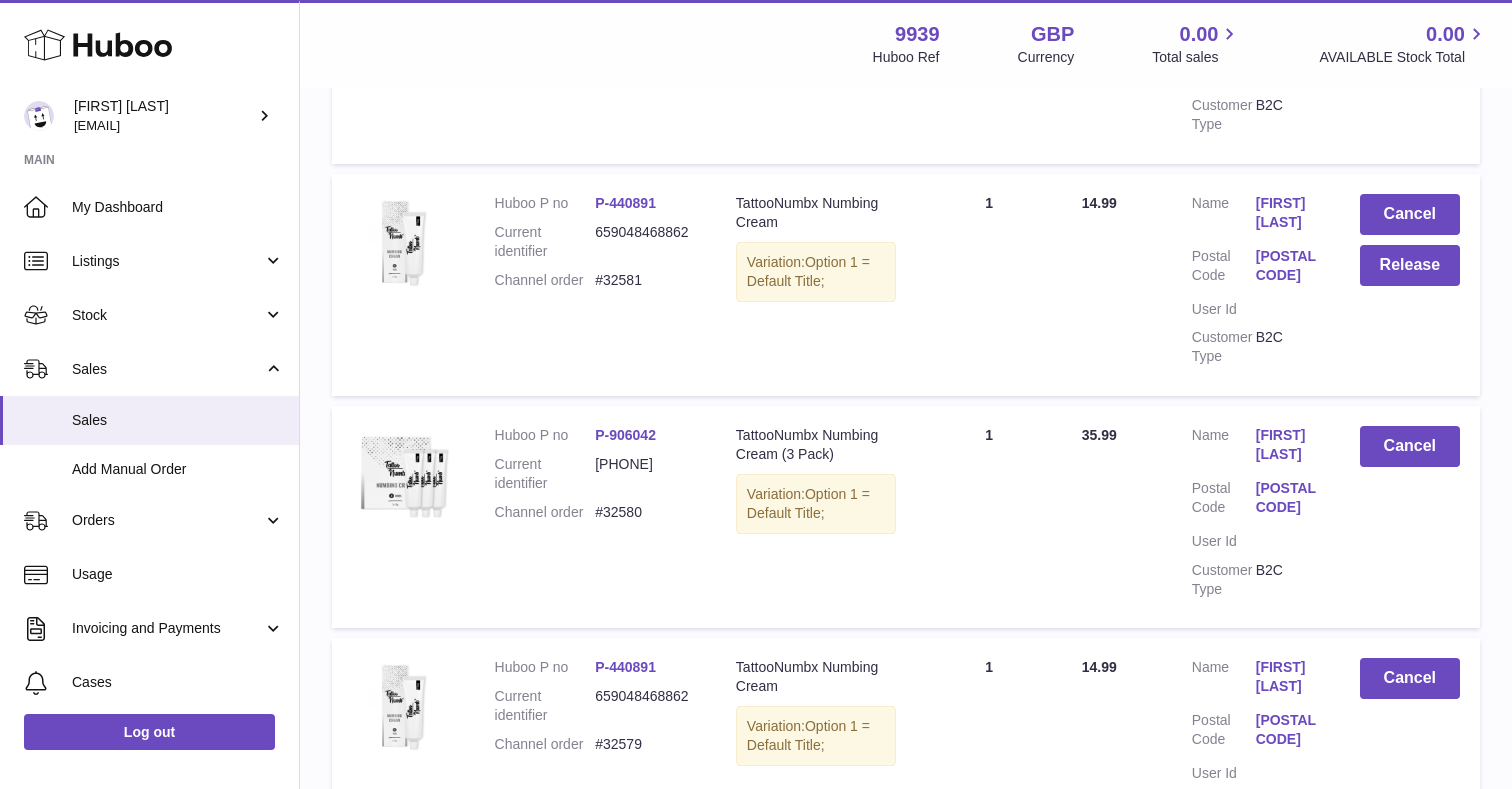 click on "2" at bounding box center (1426, 889) 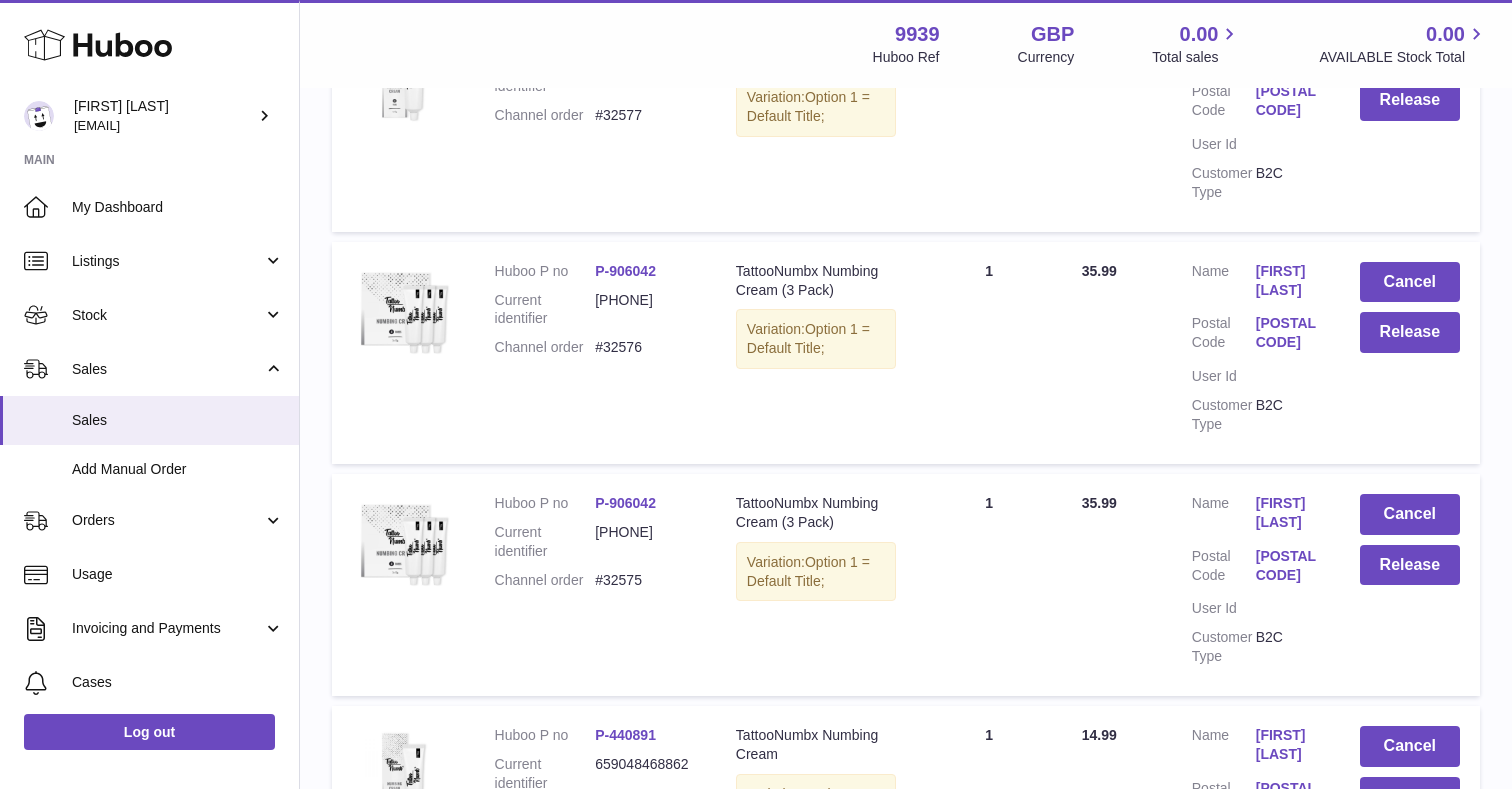 scroll, scrollTop: 90, scrollLeft: 0, axis: vertical 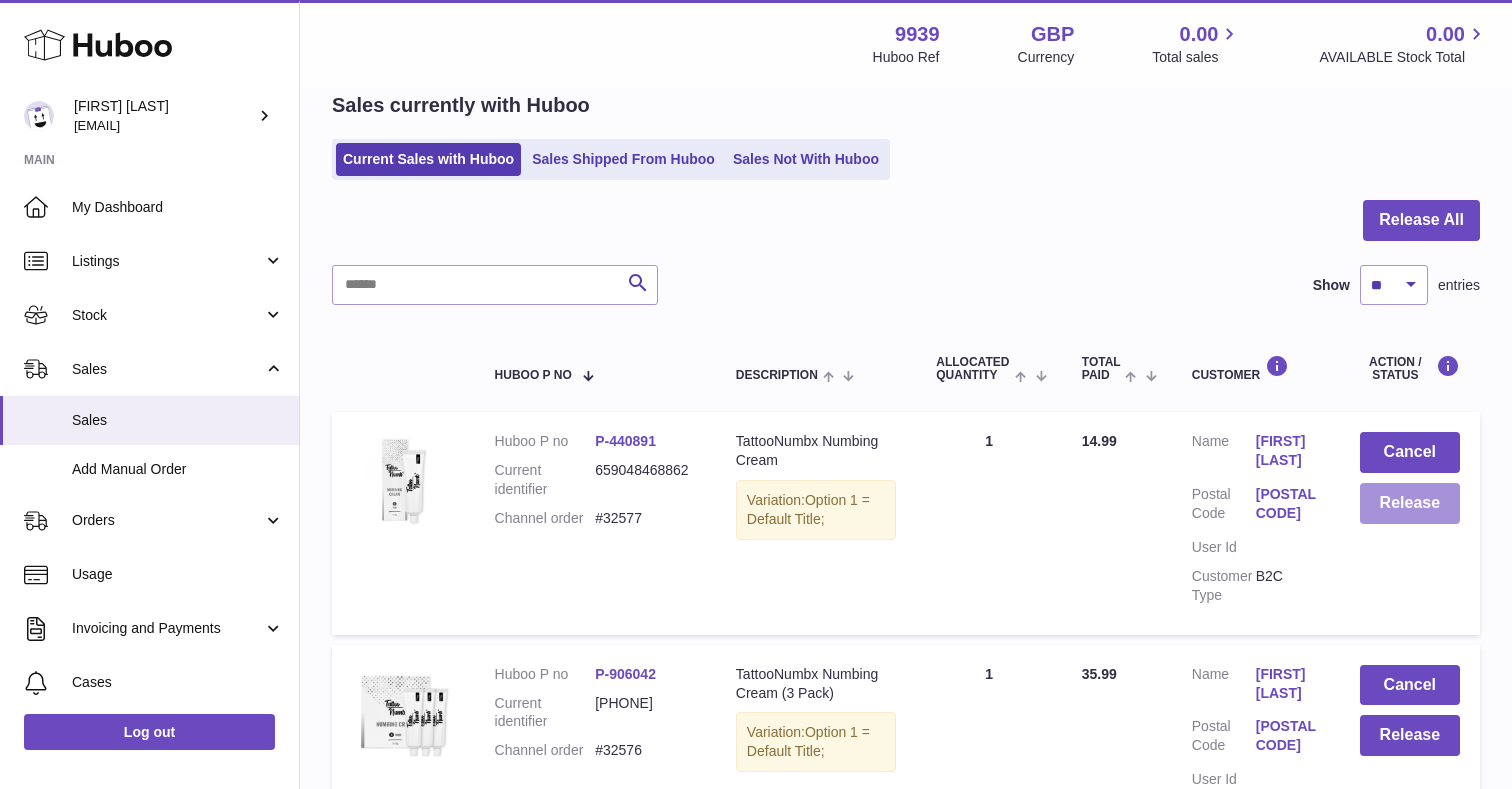 click on "Release" at bounding box center [1410, 503] 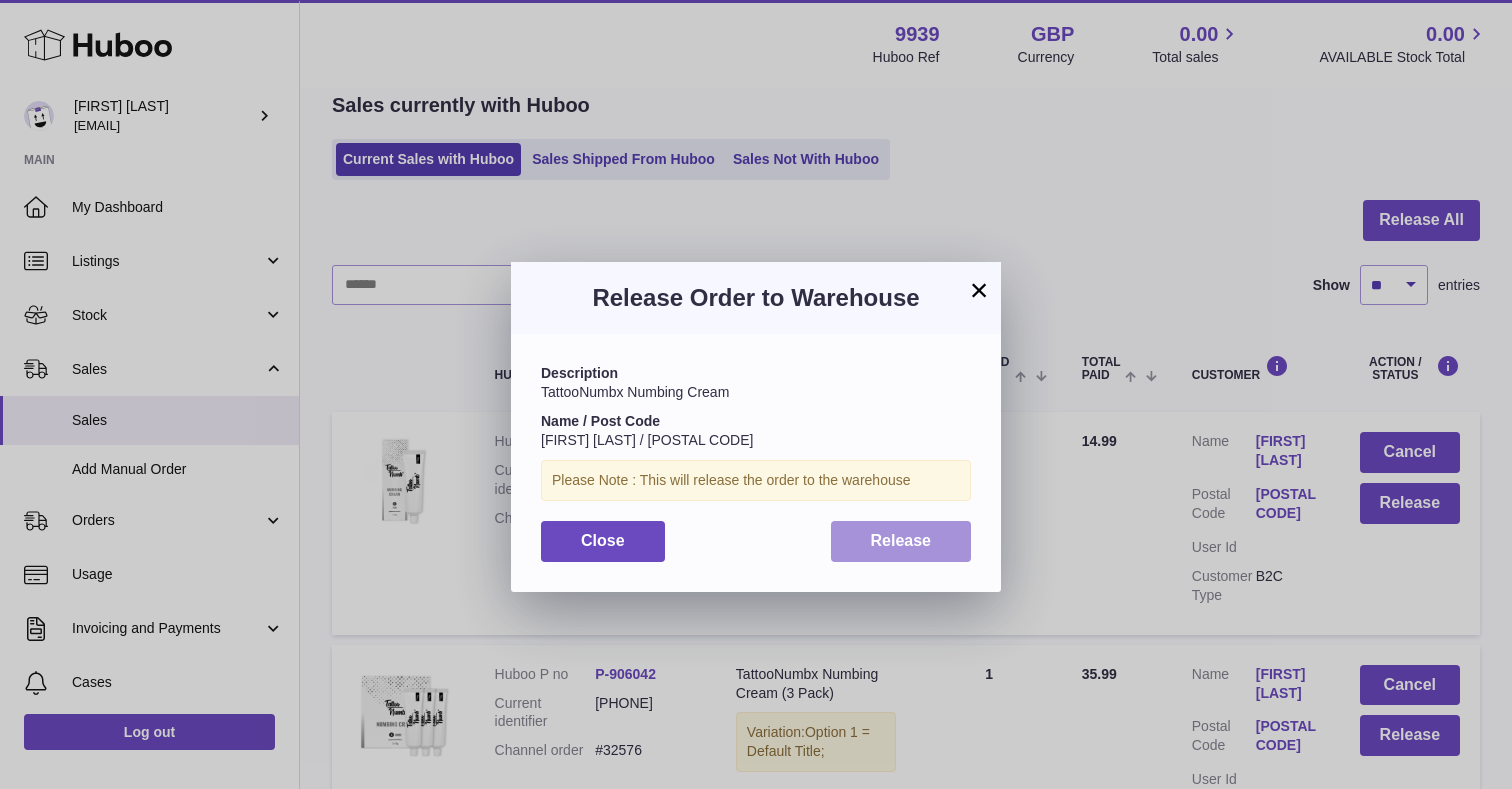 click on "Release" at bounding box center (901, 541) 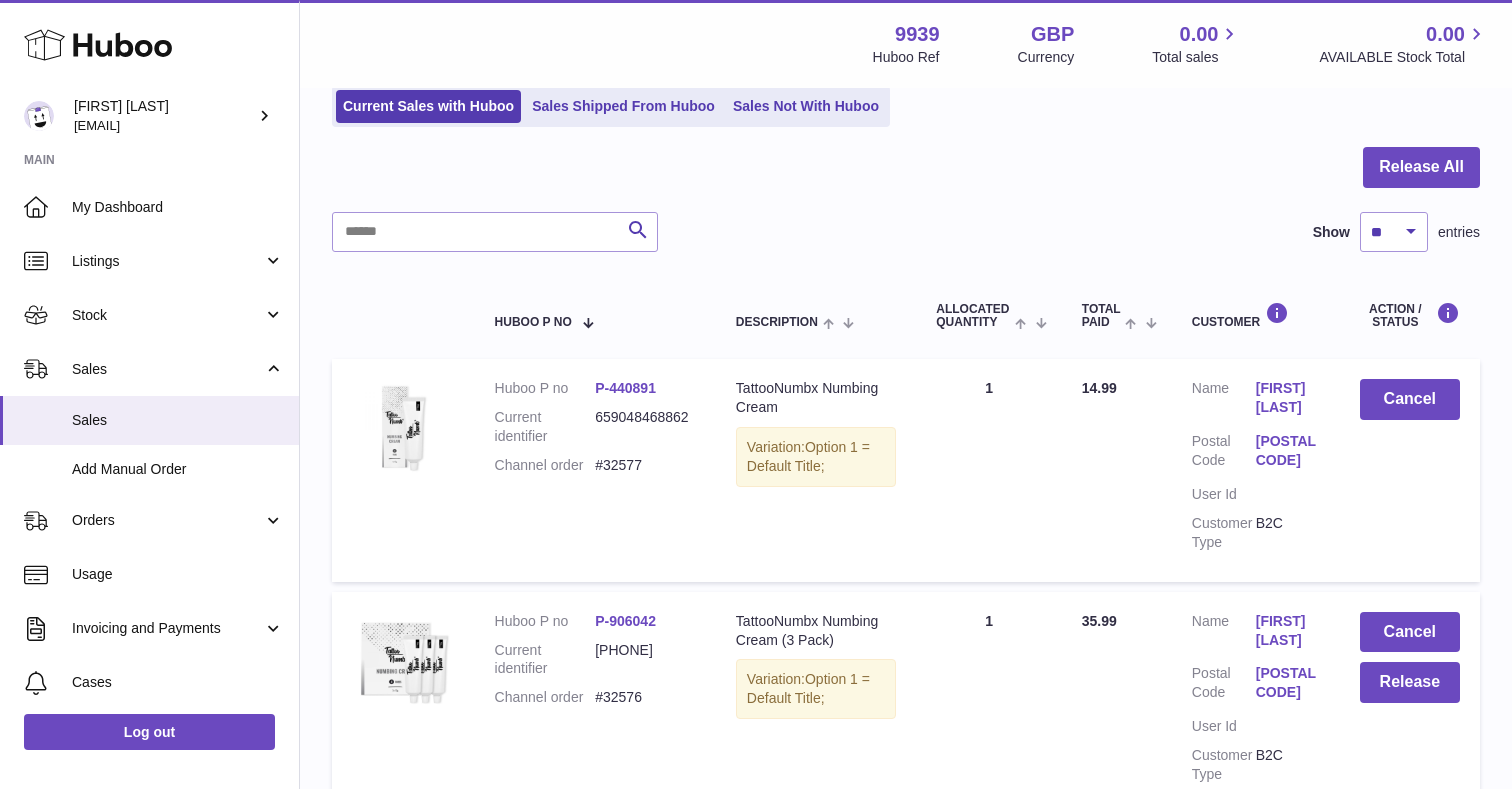 scroll, scrollTop: 163, scrollLeft: 0, axis: vertical 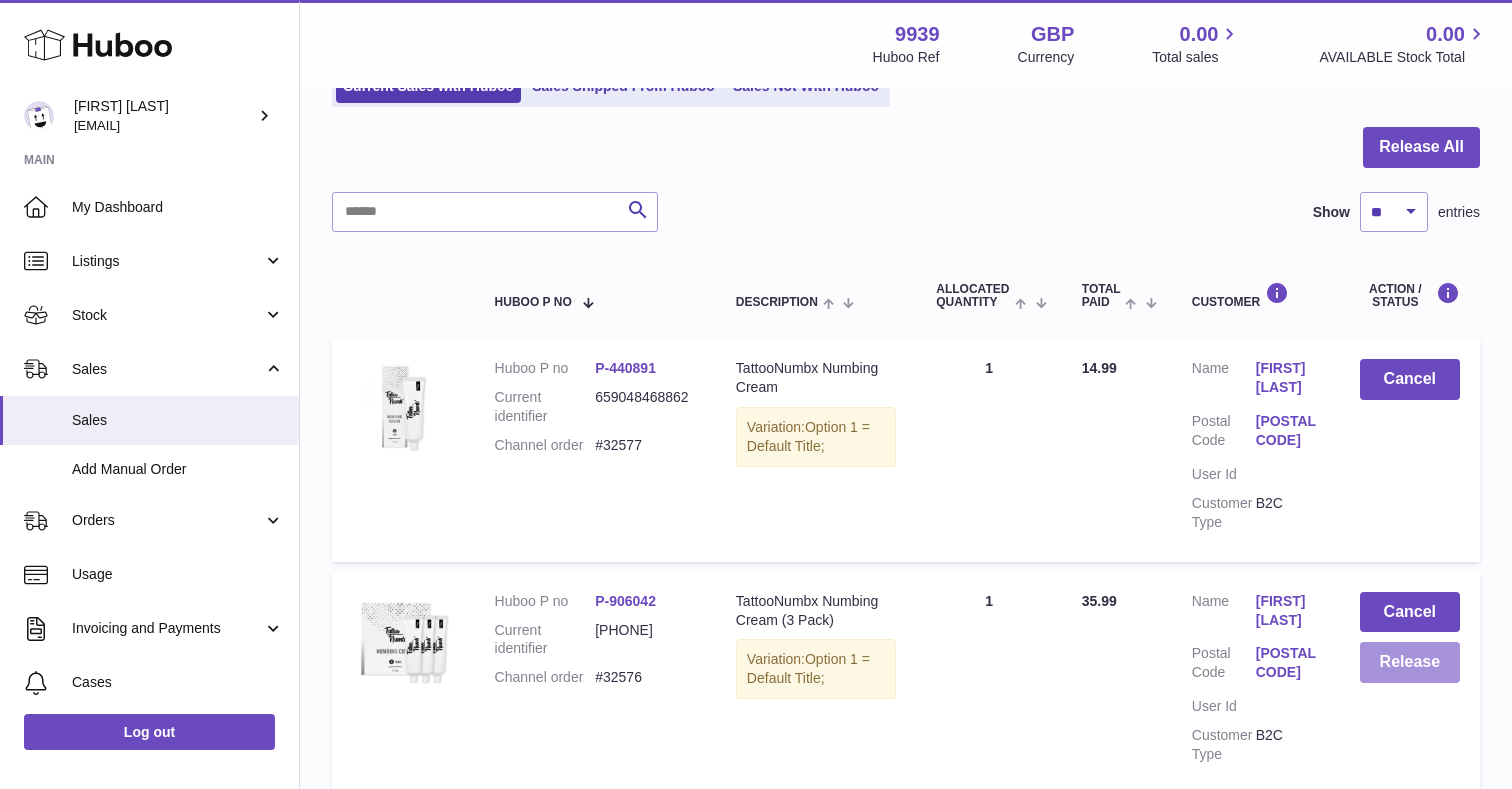click on "Release" at bounding box center (1410, 662) 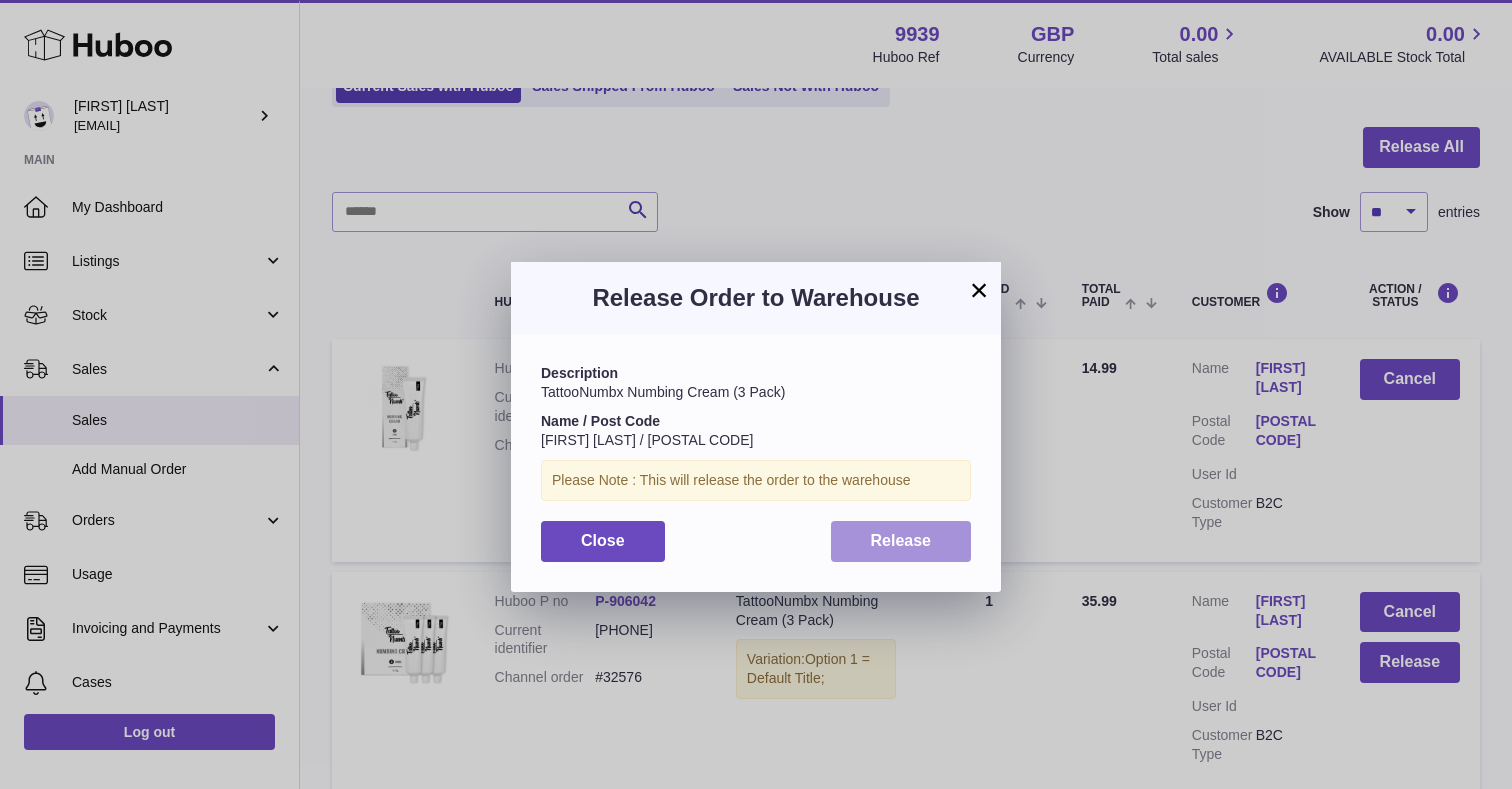 click on "Release" at bounding box center (901, 541) 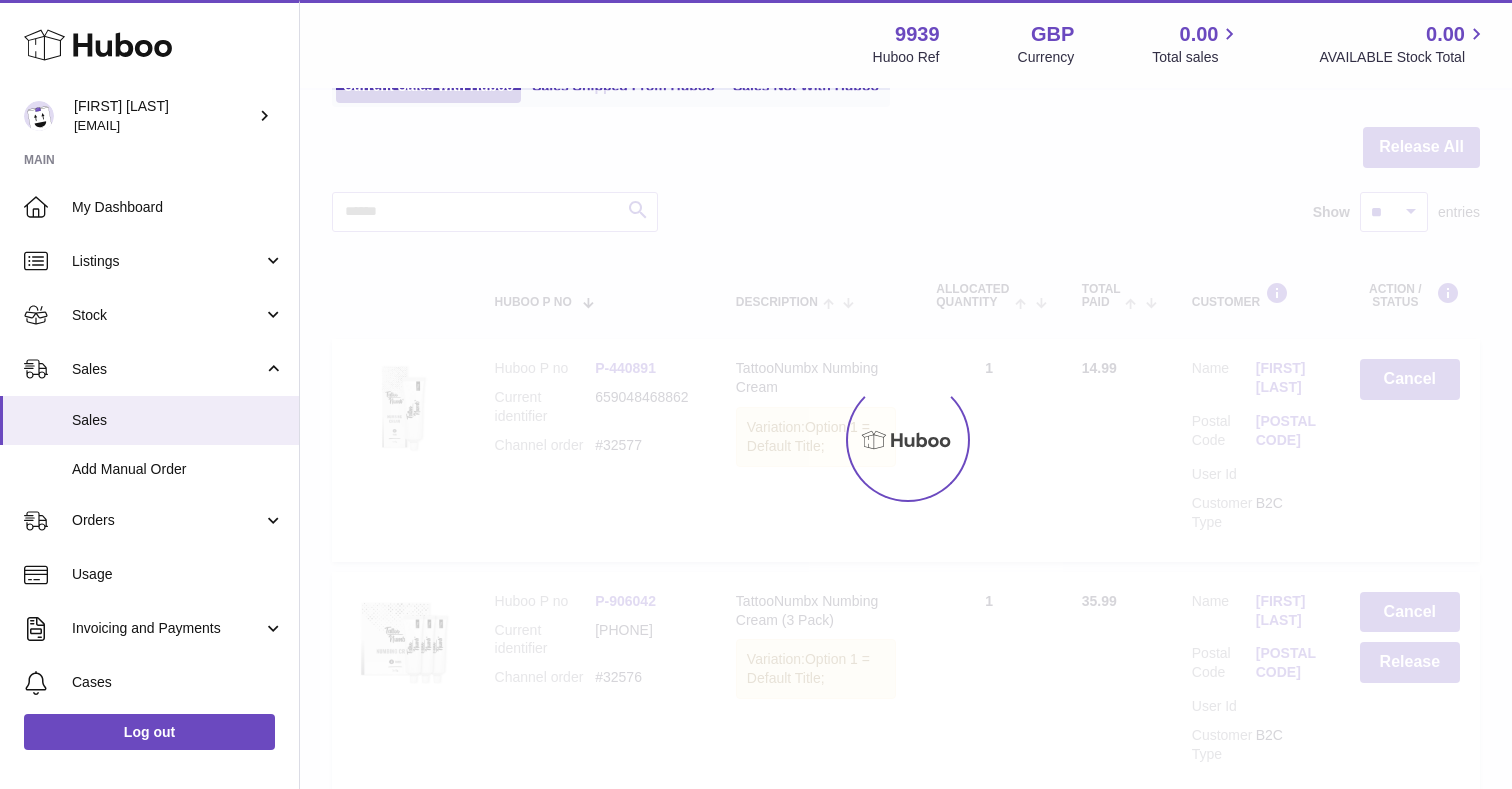 scroll, scrollTop: 244, scrollLeft: 0, axis: vertical 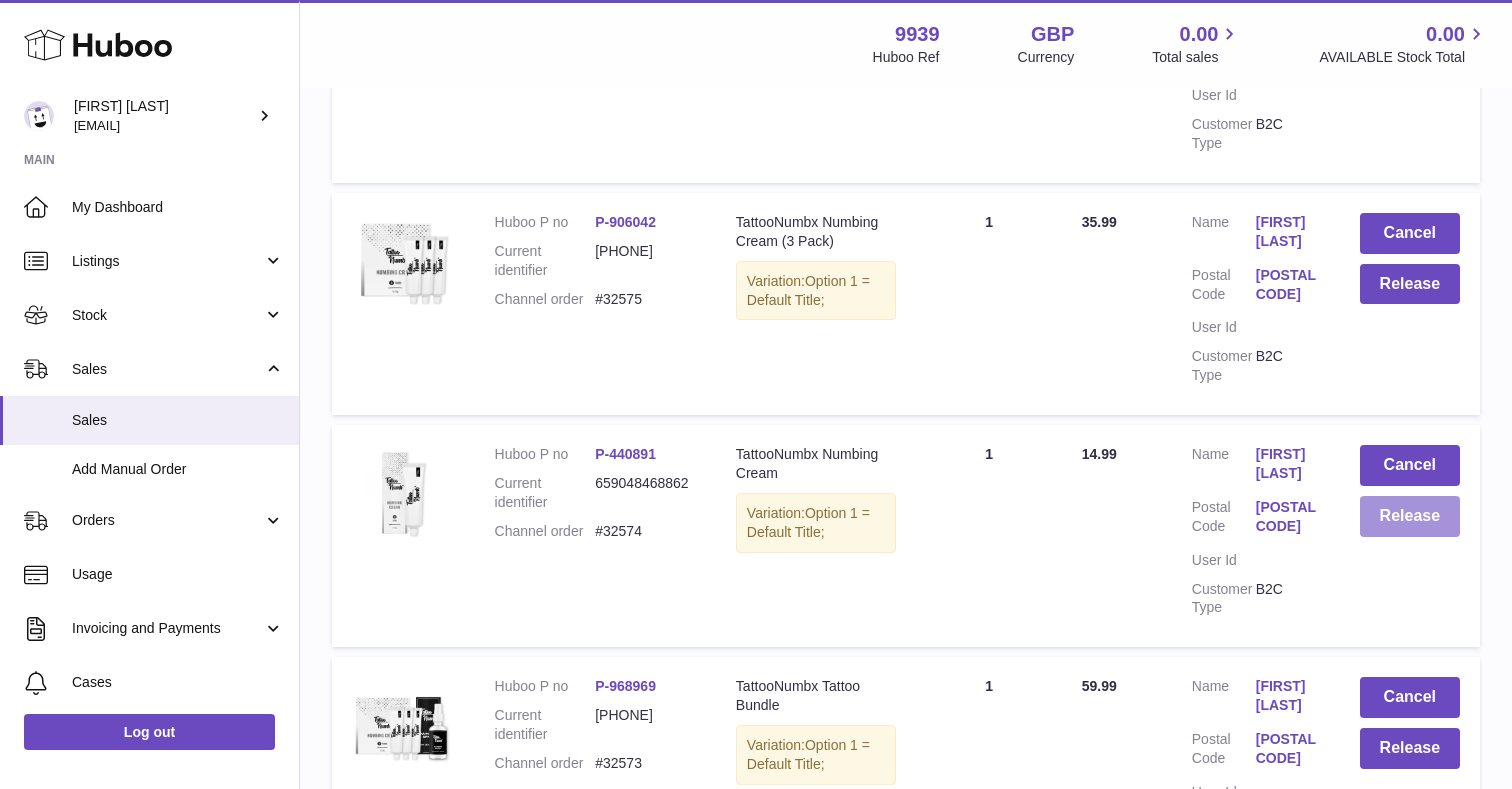 click on "Release" at bounding box center (1410, 516) 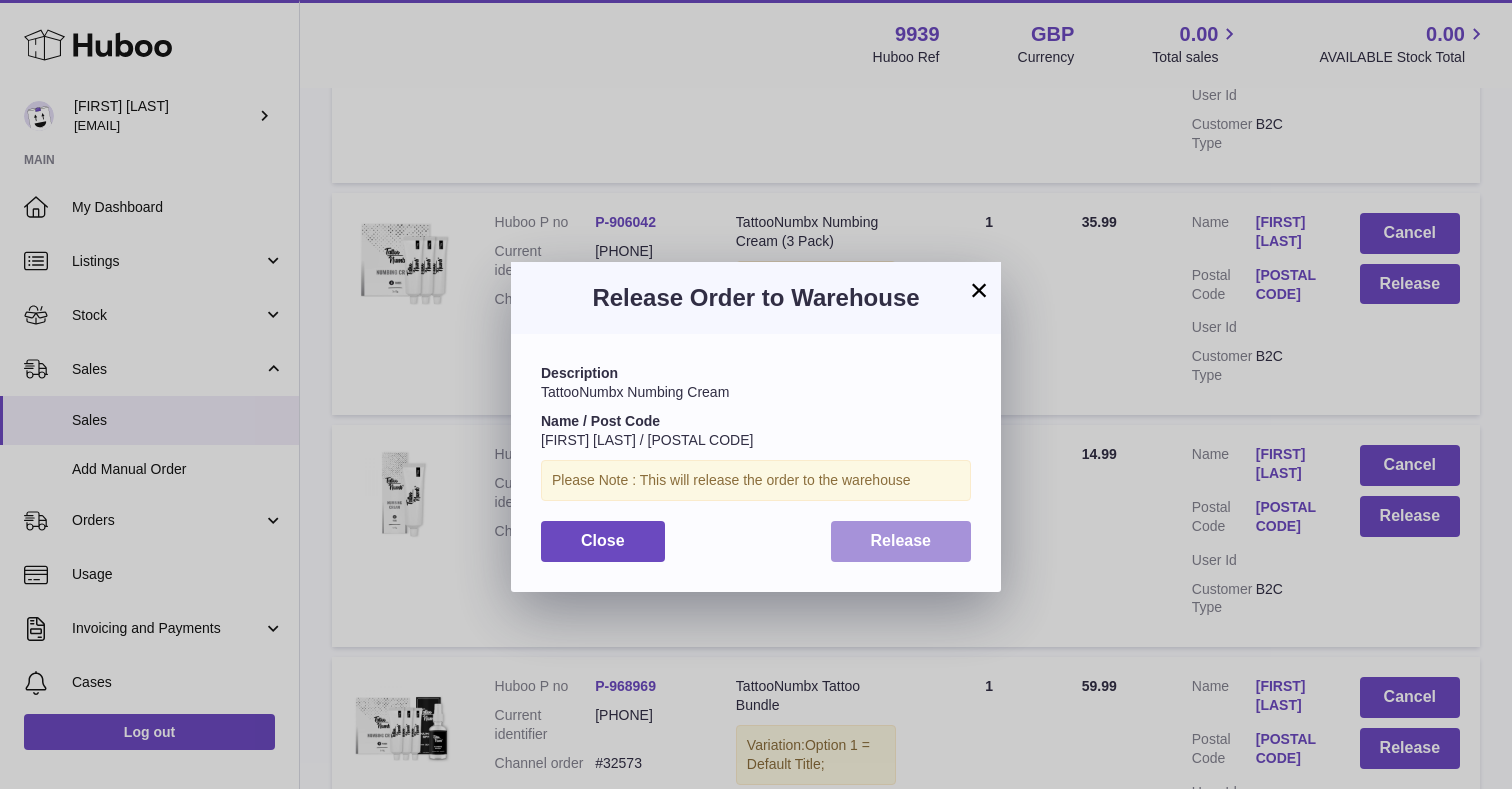 click on "Release" at bounding box center (901, 541) 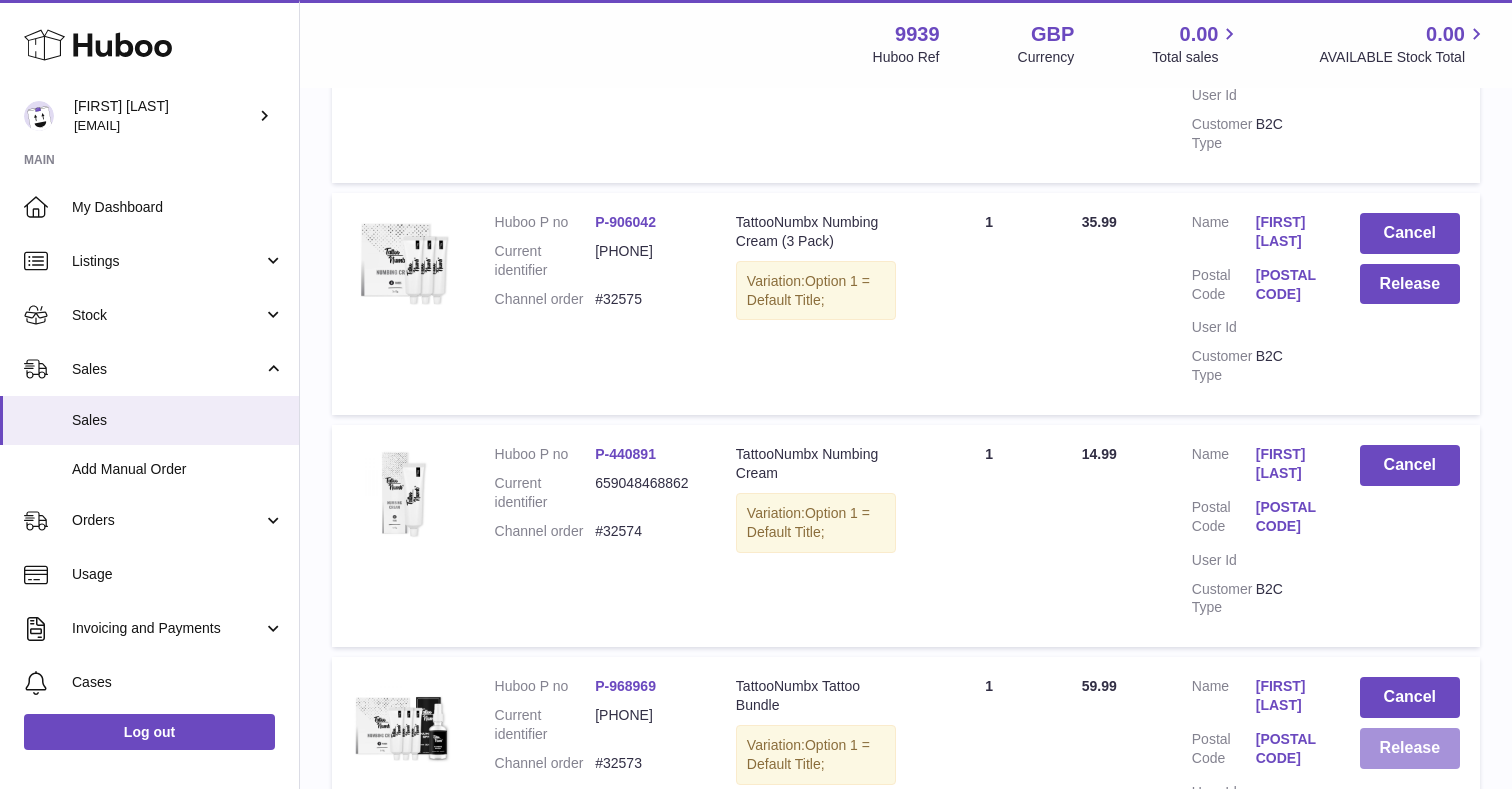 click on "Release" at bounding box center (1410, 748) 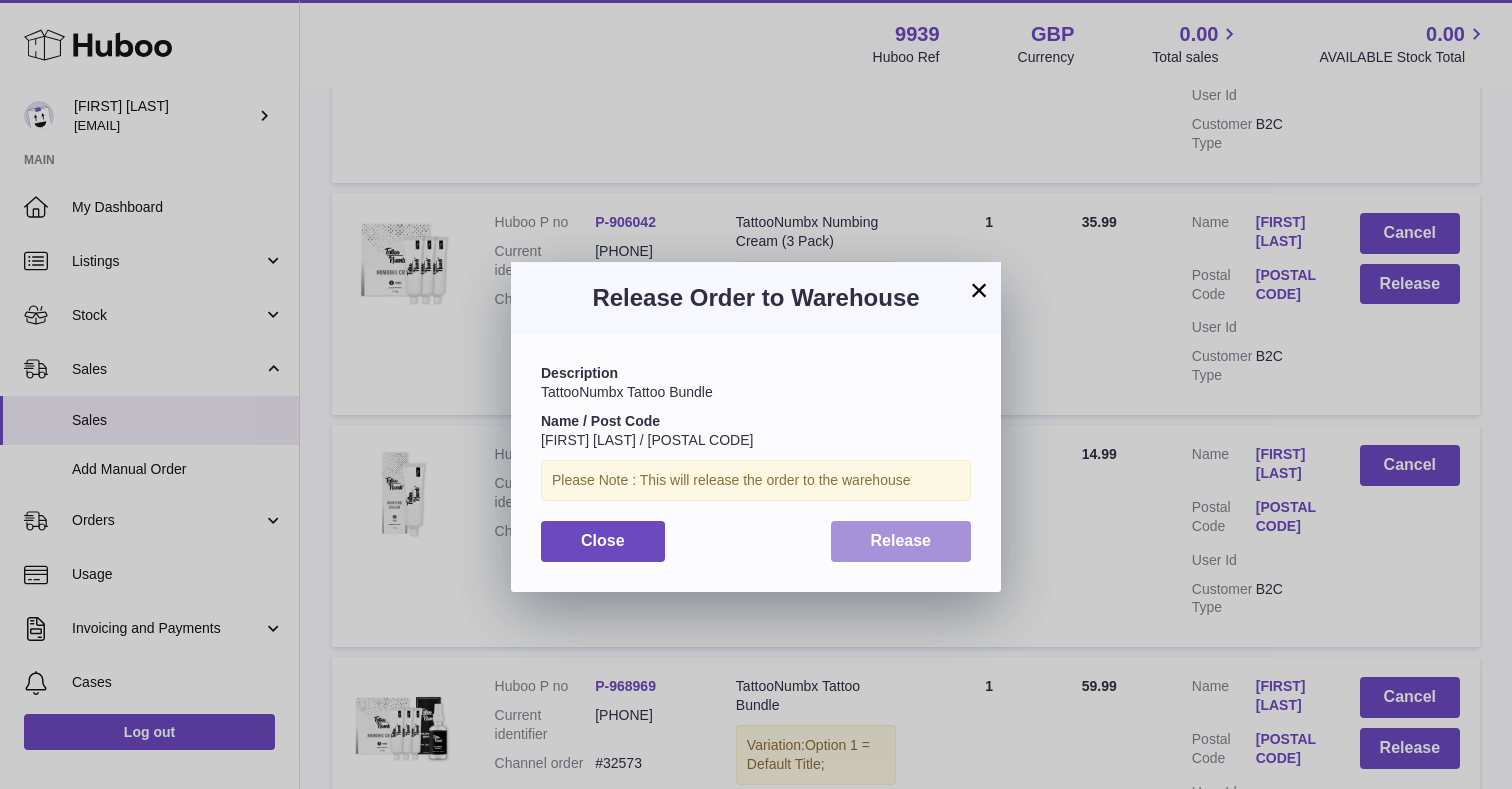 click on "Release" at bounding box center (901, 541) 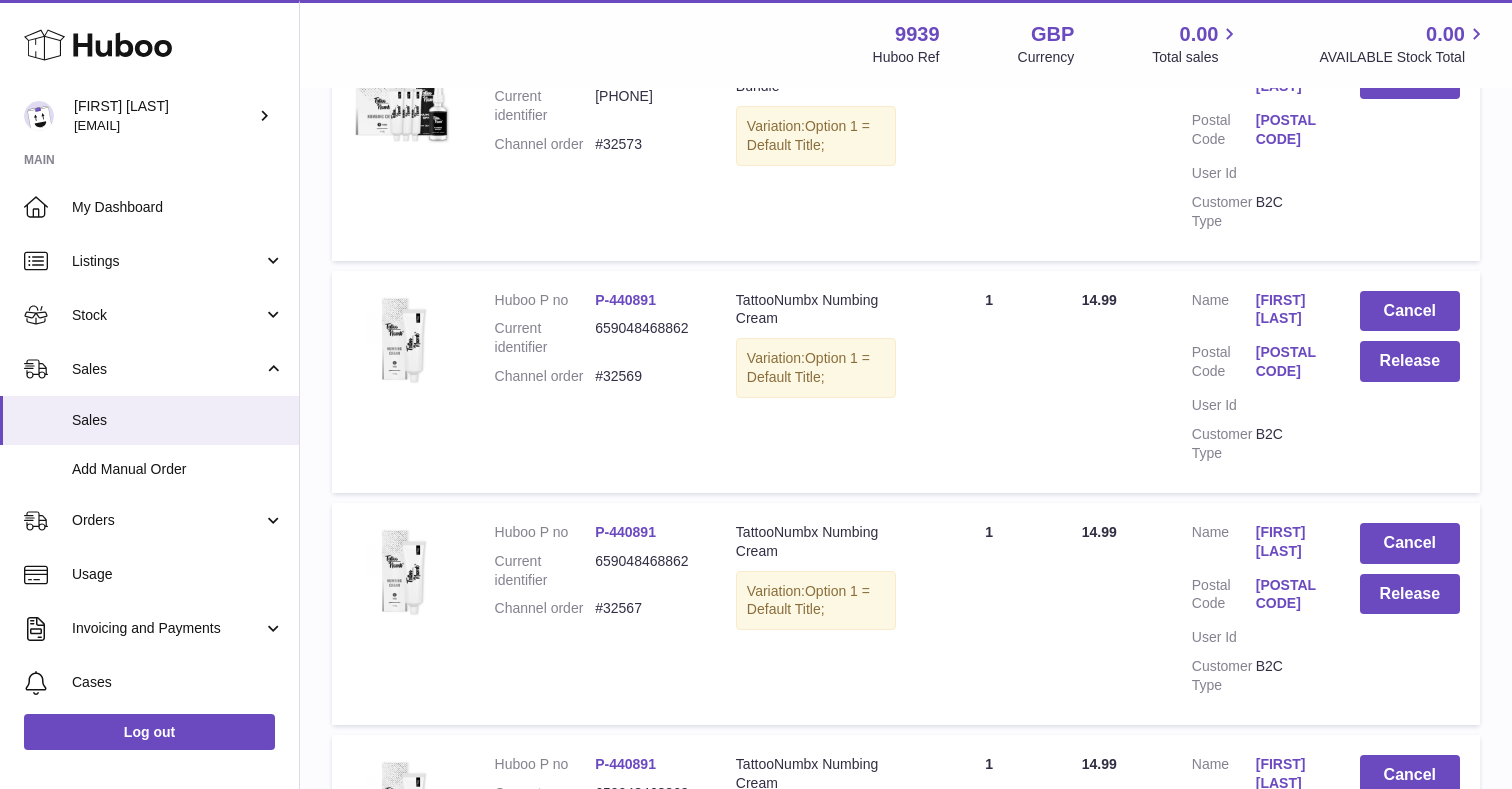 scroll, scrollTop: 2151, scrollLeft: 0, axis: vertical 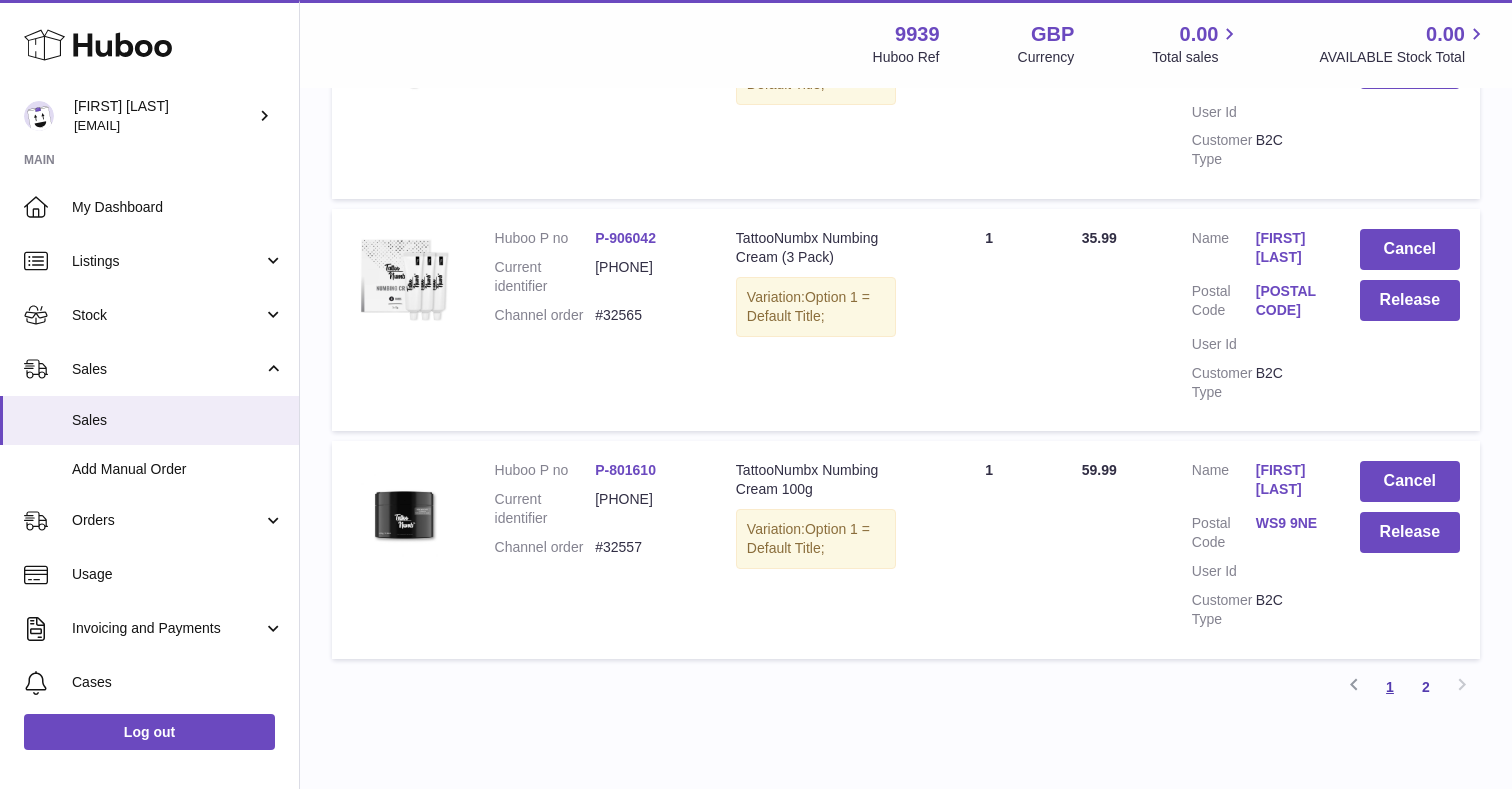 click on "1" at bounding box center [1390, 687] 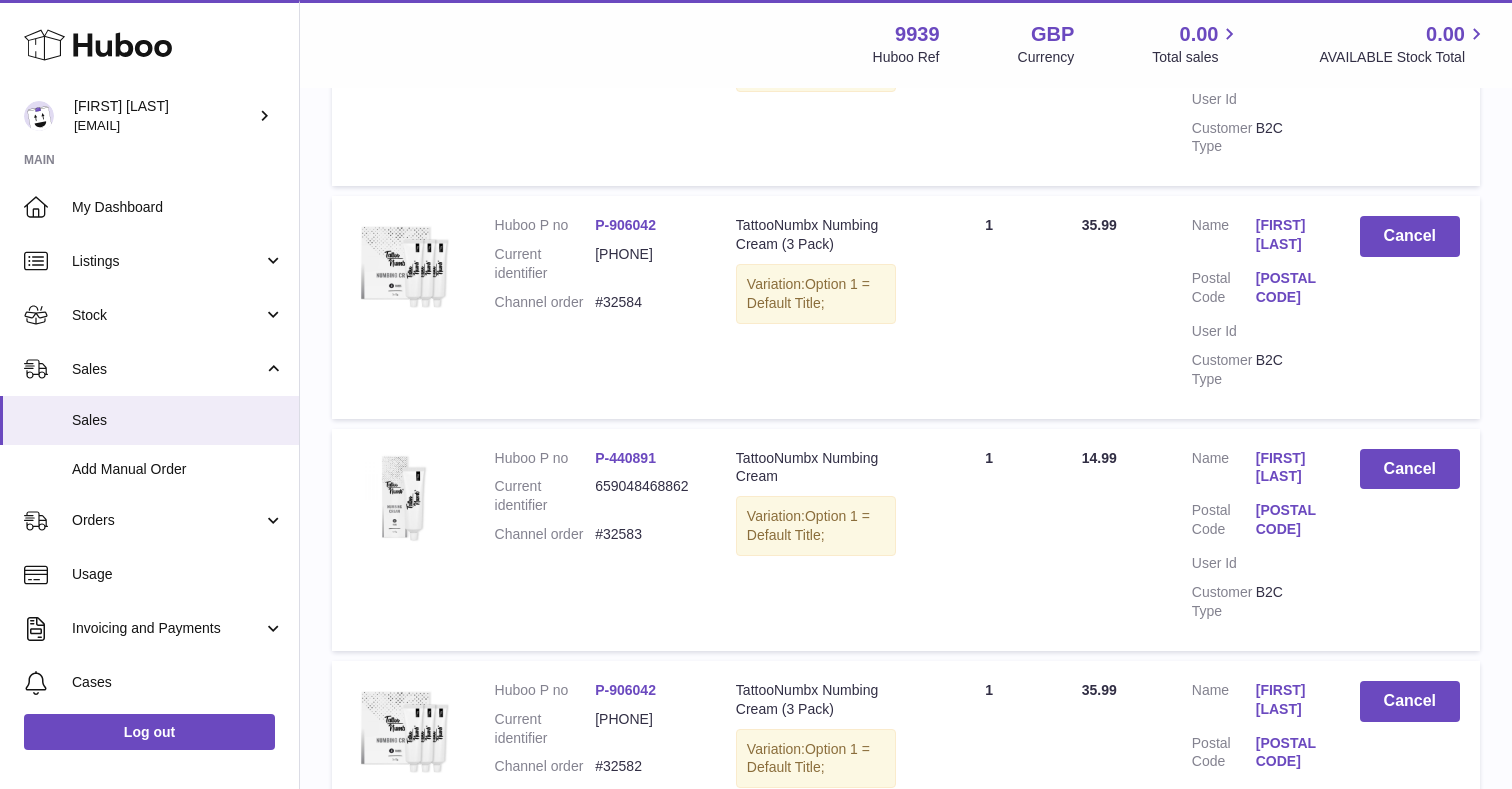 scroll, scrollTop: 1214, scrollLeft: 0, axis: vertical 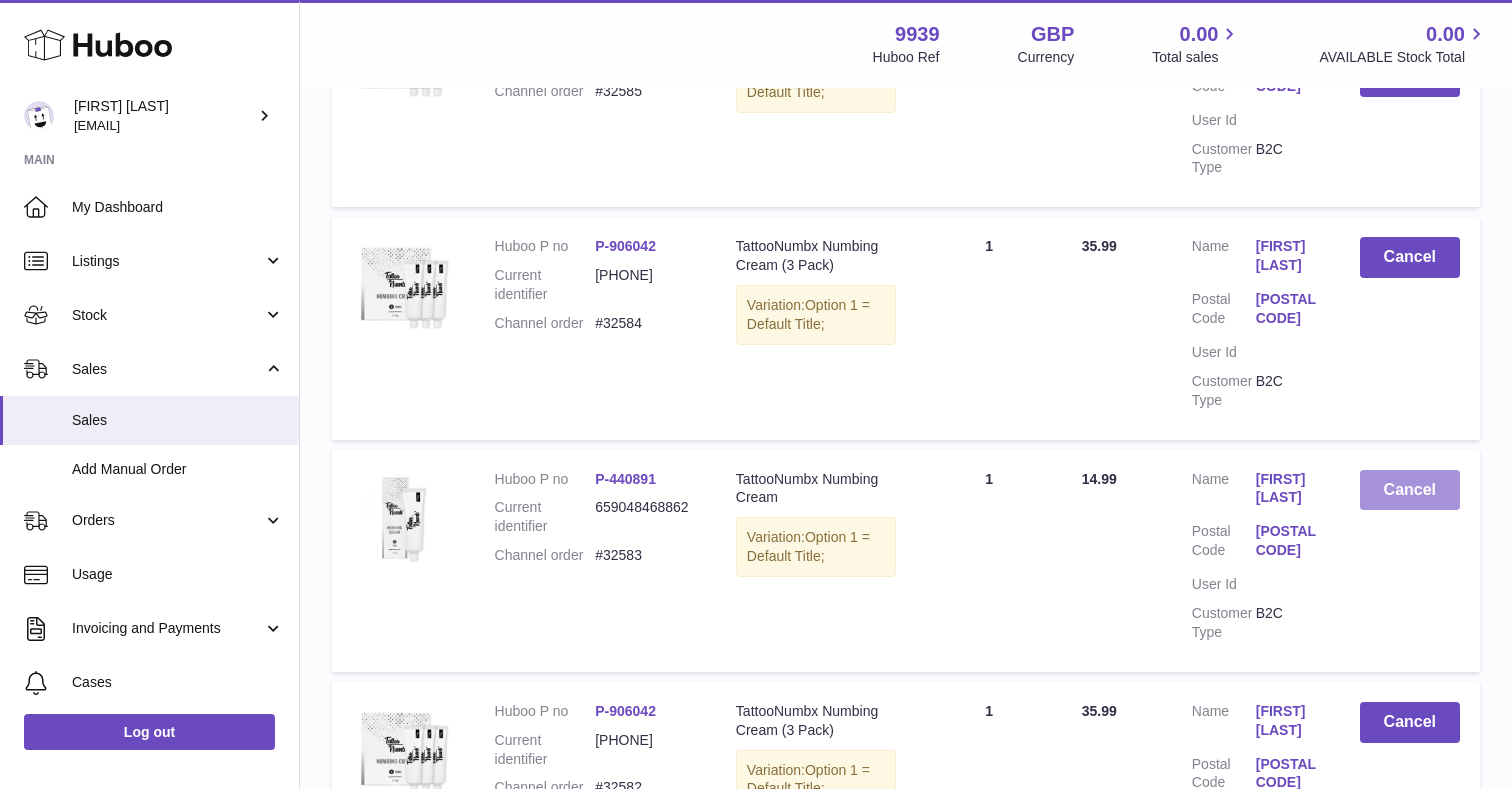 click on "Cancel" at bounding box center (1410, 490) 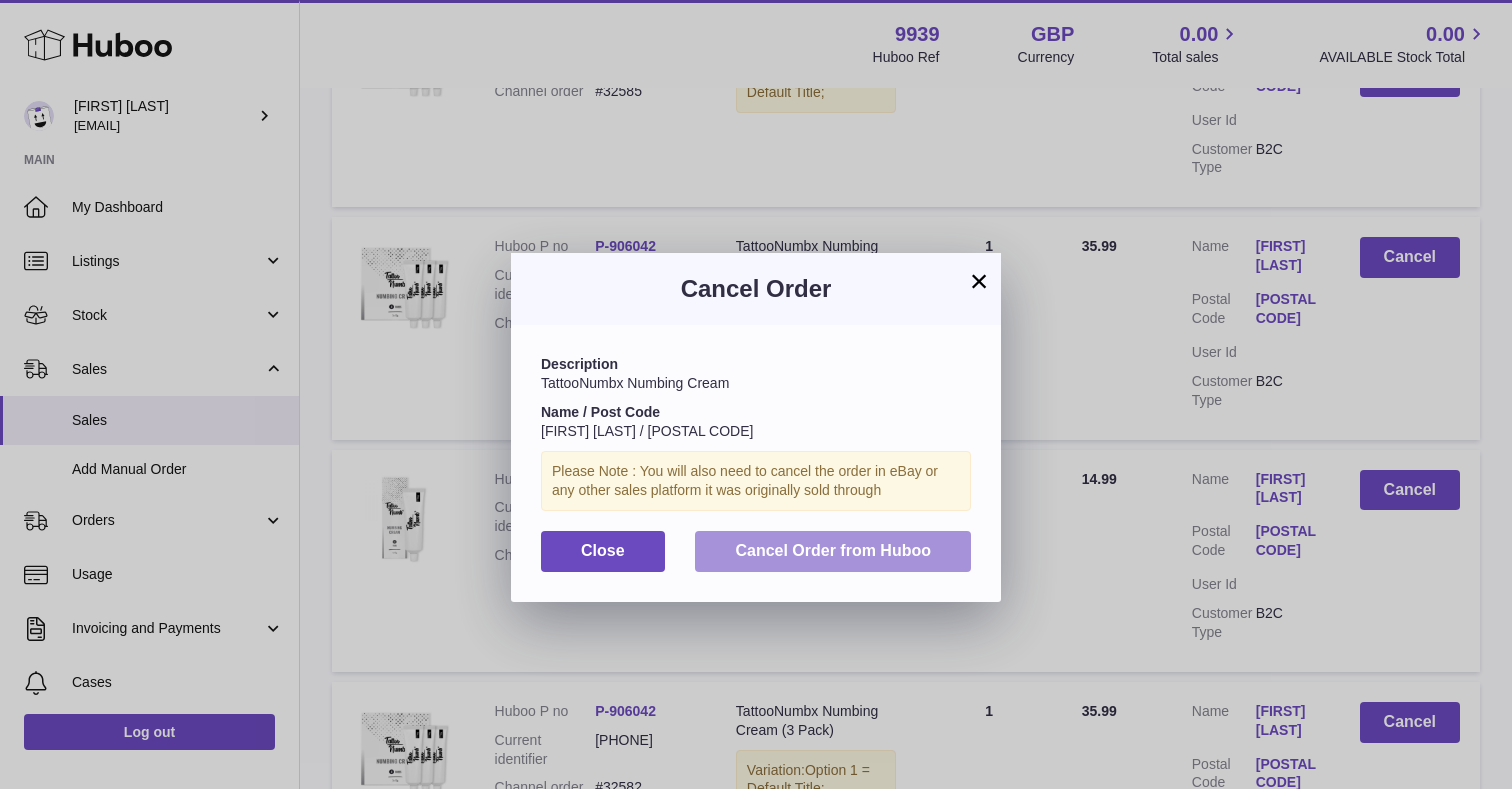 click on "Cancel Order from Huboo" at bounding box center (833, 551) 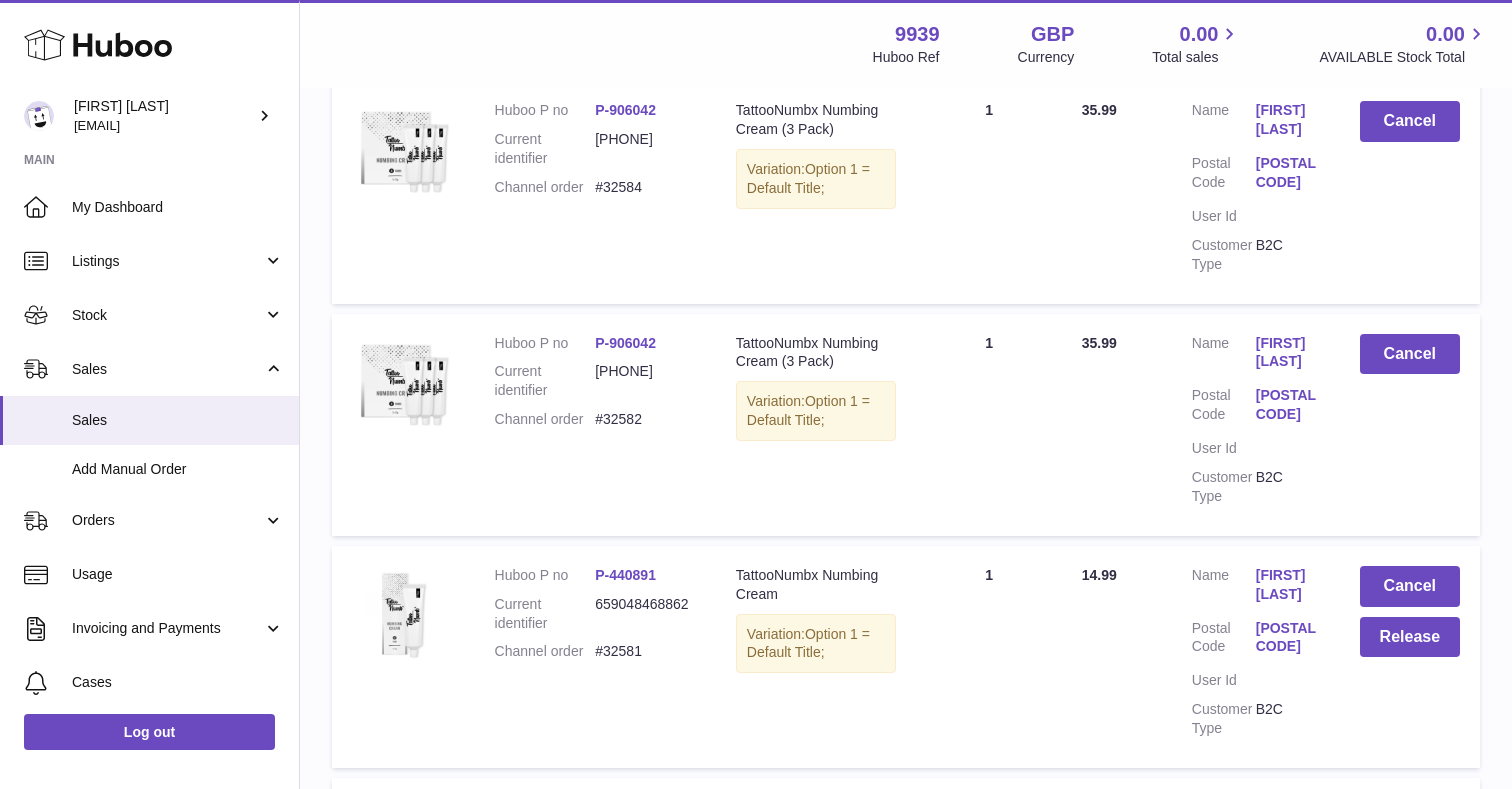 scroll, scrollTop: 1325, scrollLeft: 0, axis: vertical 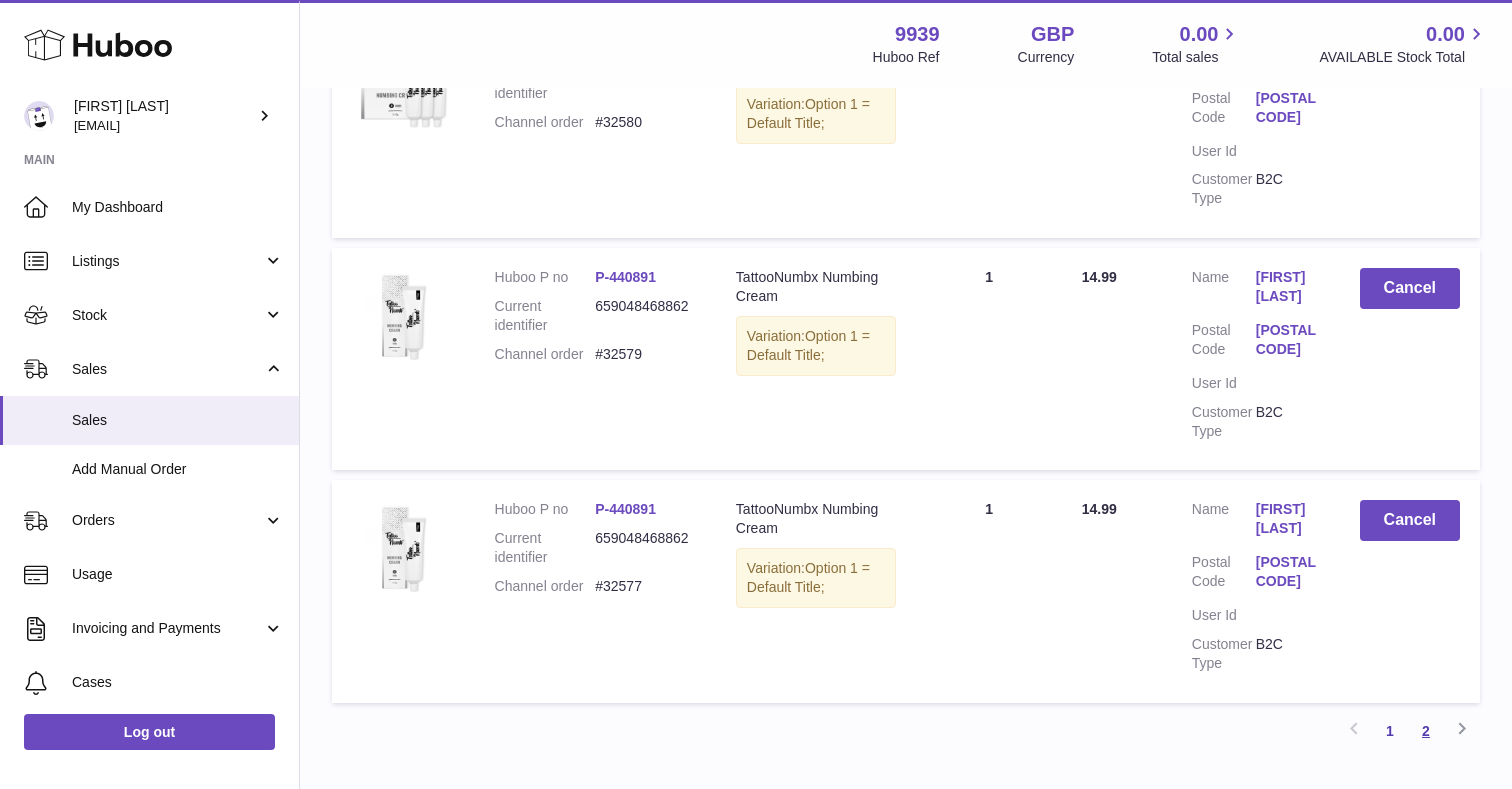 click on "2" at bounding box center [1426, 731] 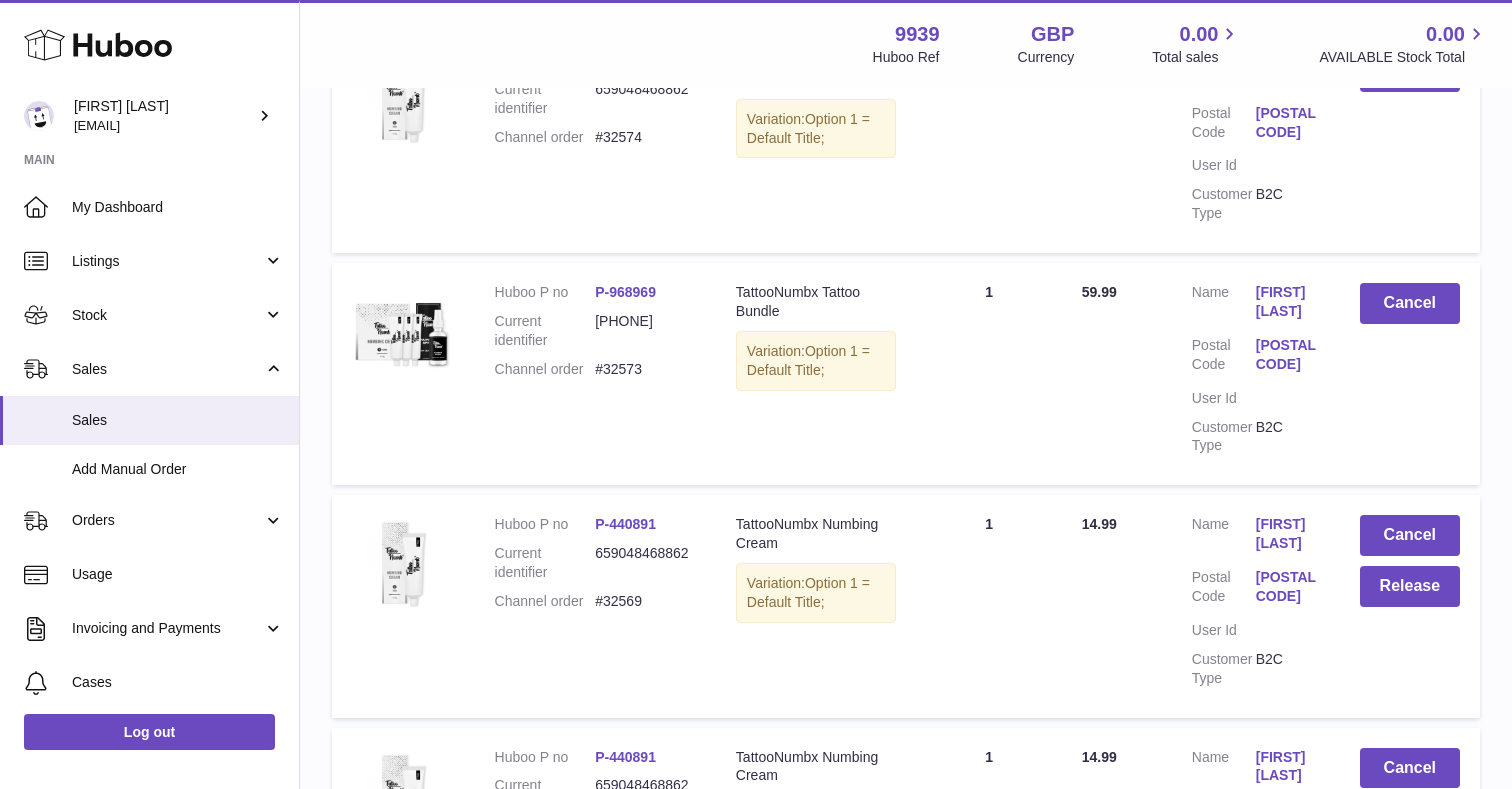 scroll, scrollTop: 941, scrollLeft: 0, axis: vertical 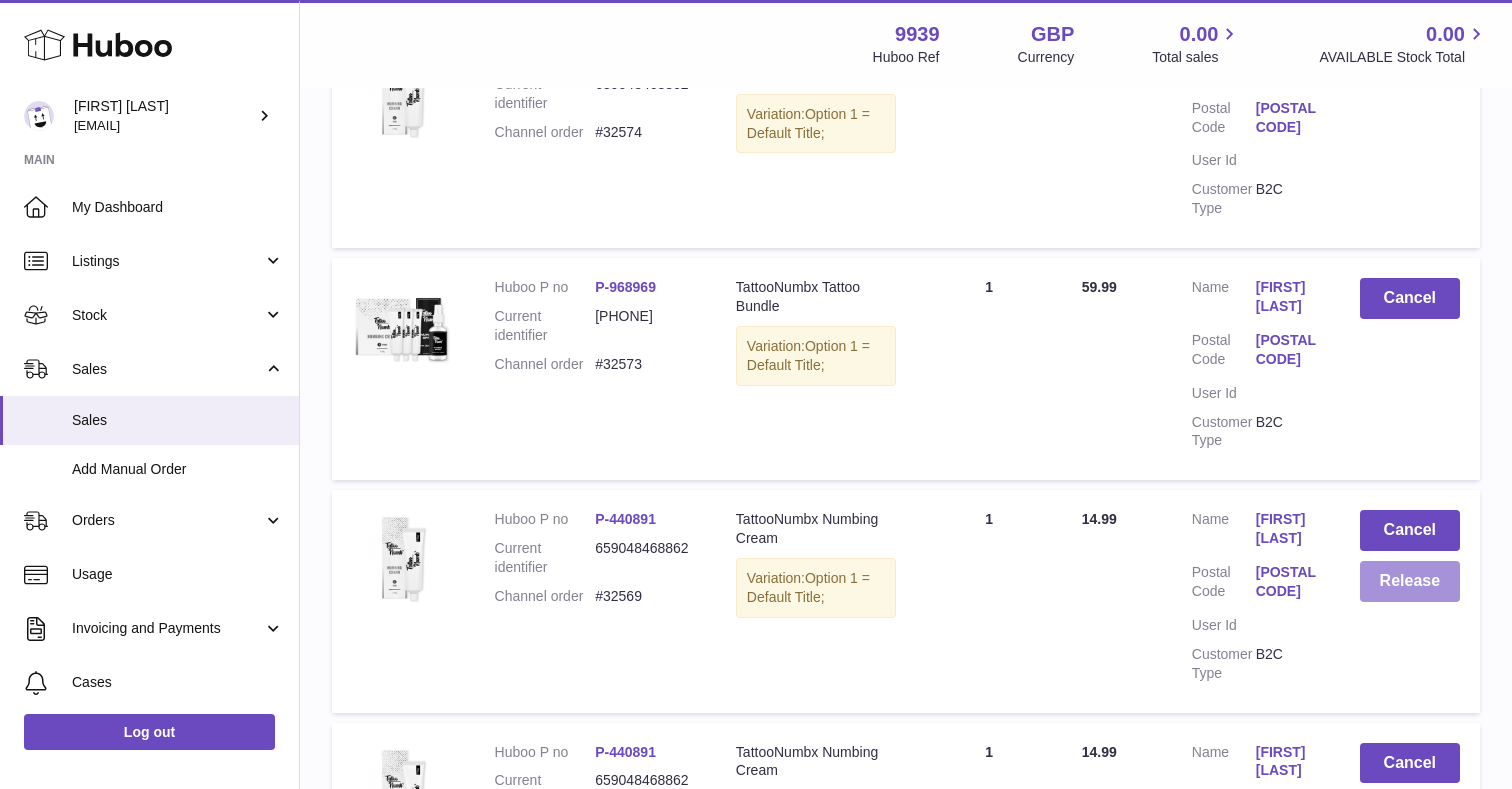 click on "Release" at bounding box center (1410, 581) 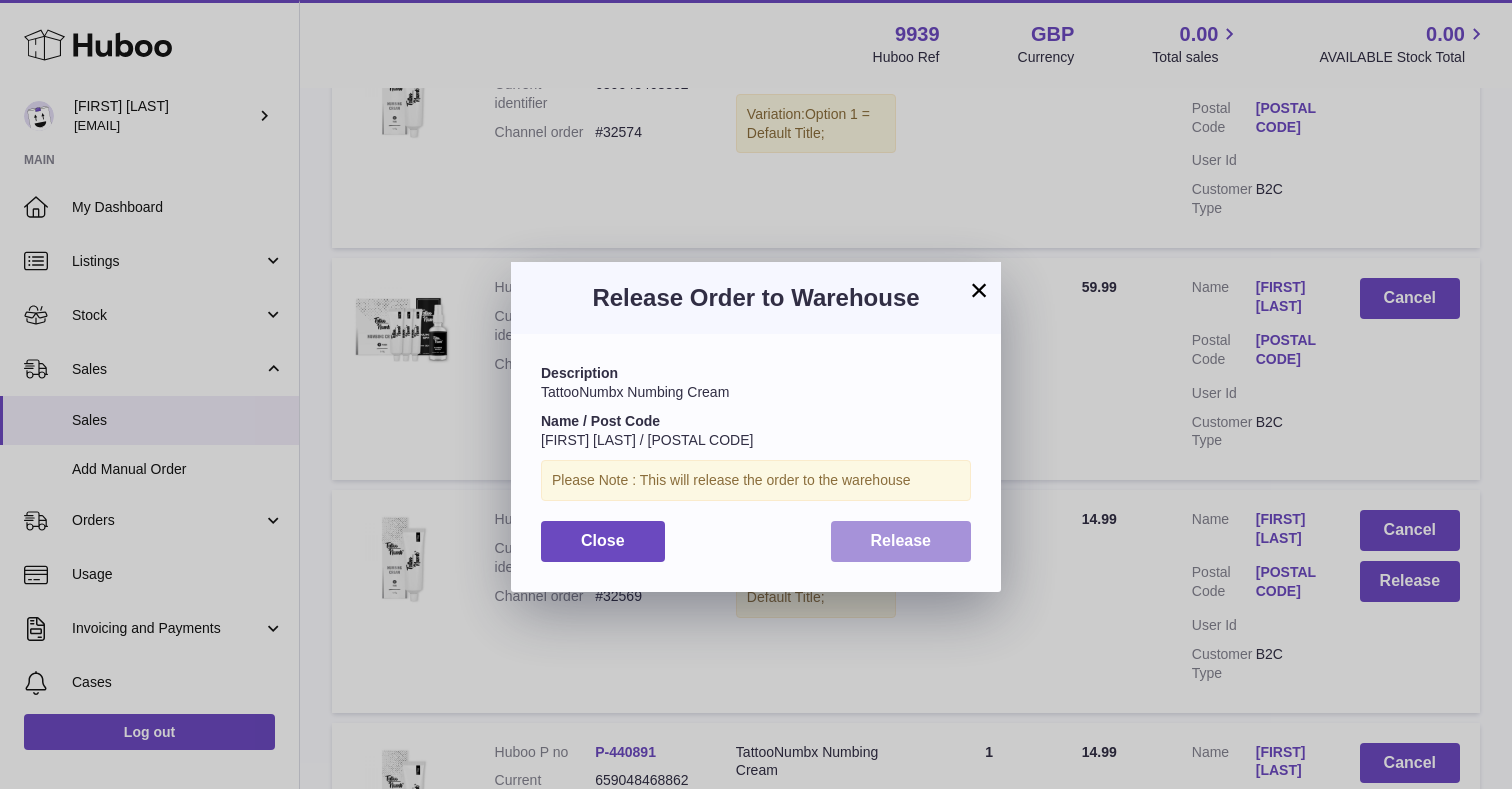 click on "Release" at bounding box center (901, 541) 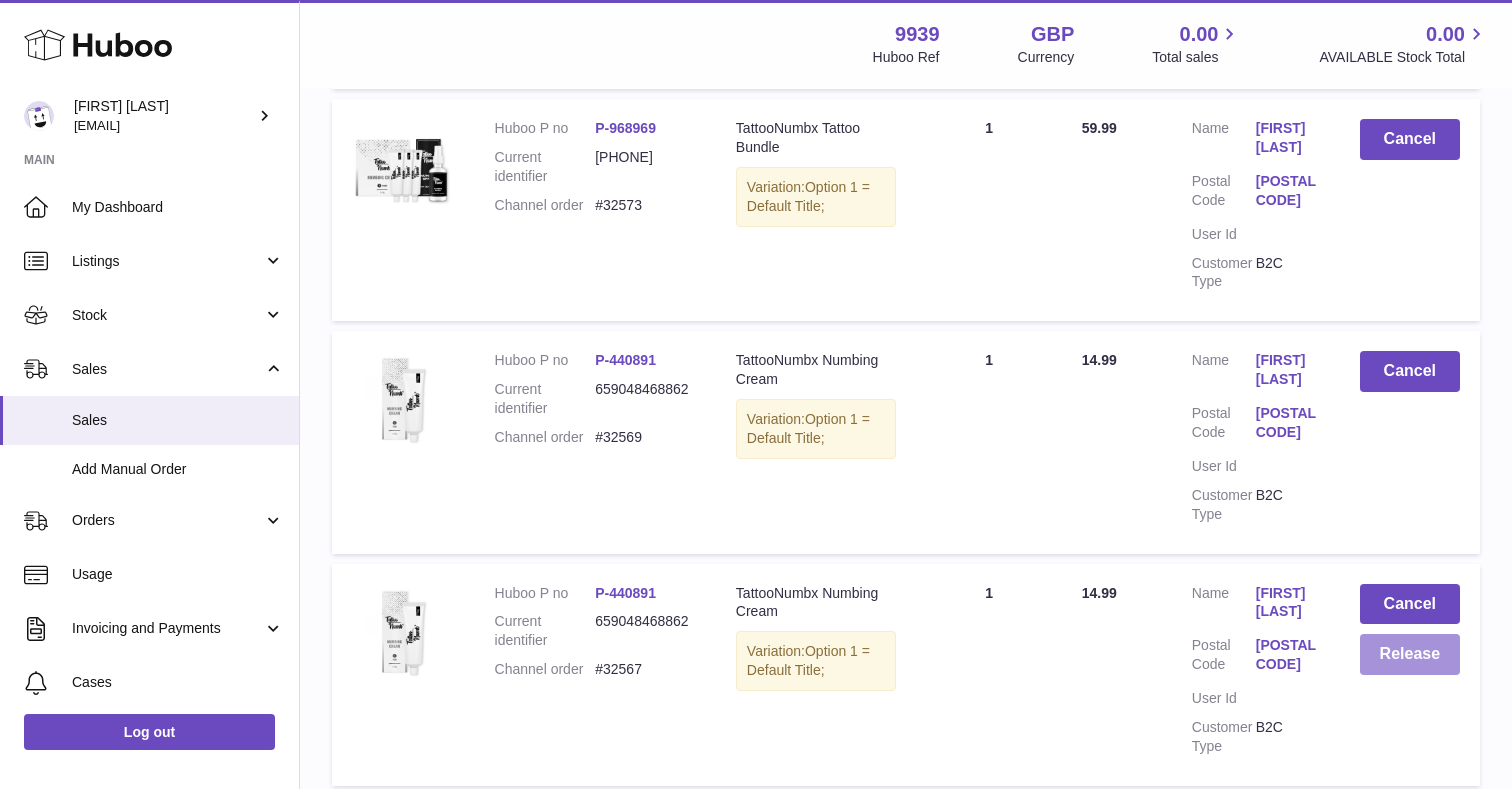 scroll, scrollTop: 1107, scrollLeft: 0, axis: vertical 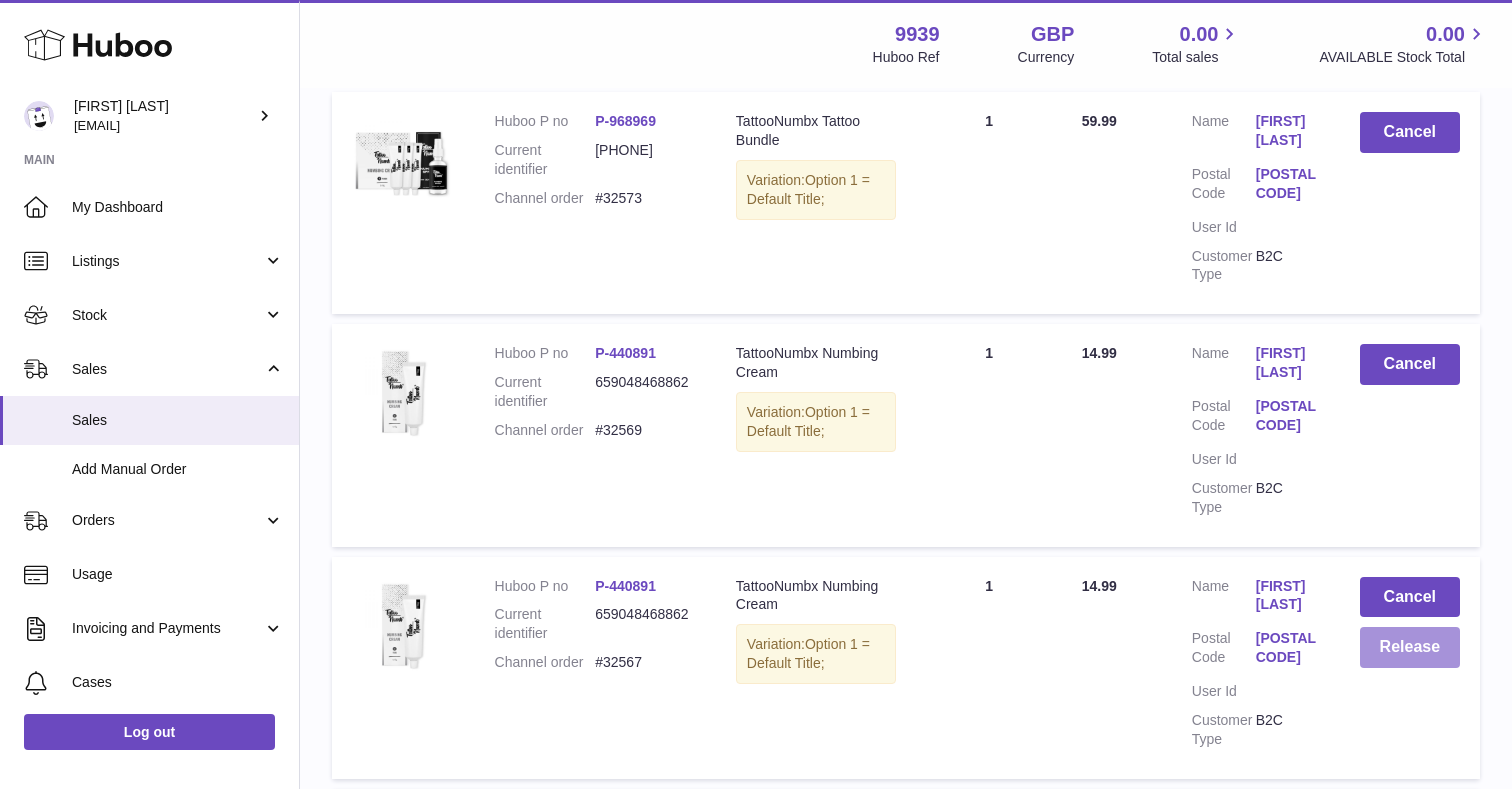 click on "Release" at bounding box center (1410, 647) 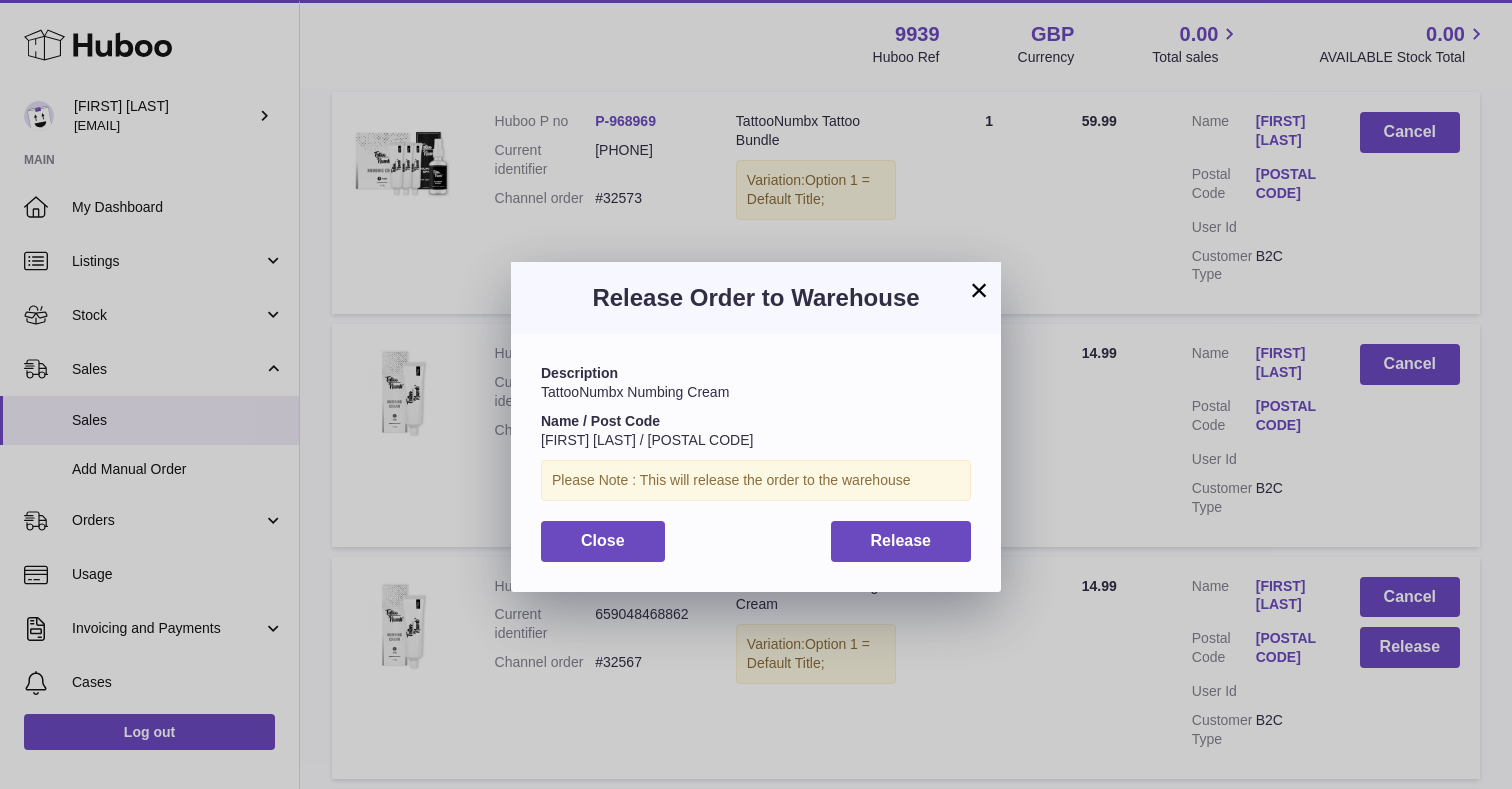 click on "Release" at bounding box center (901, 540) 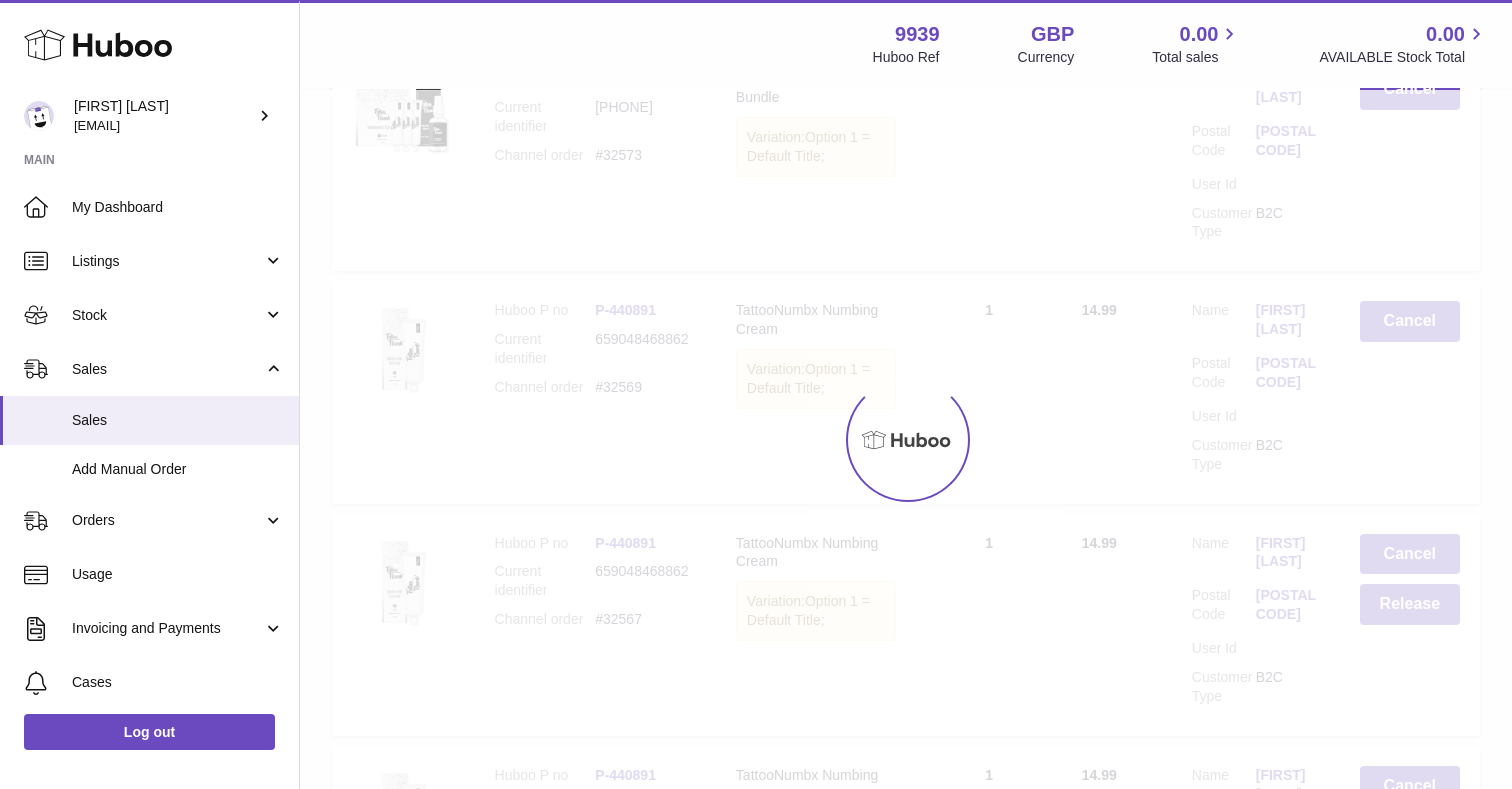 scroll, scrollTop: 1214, scrollLeft: 0, axis: vertical 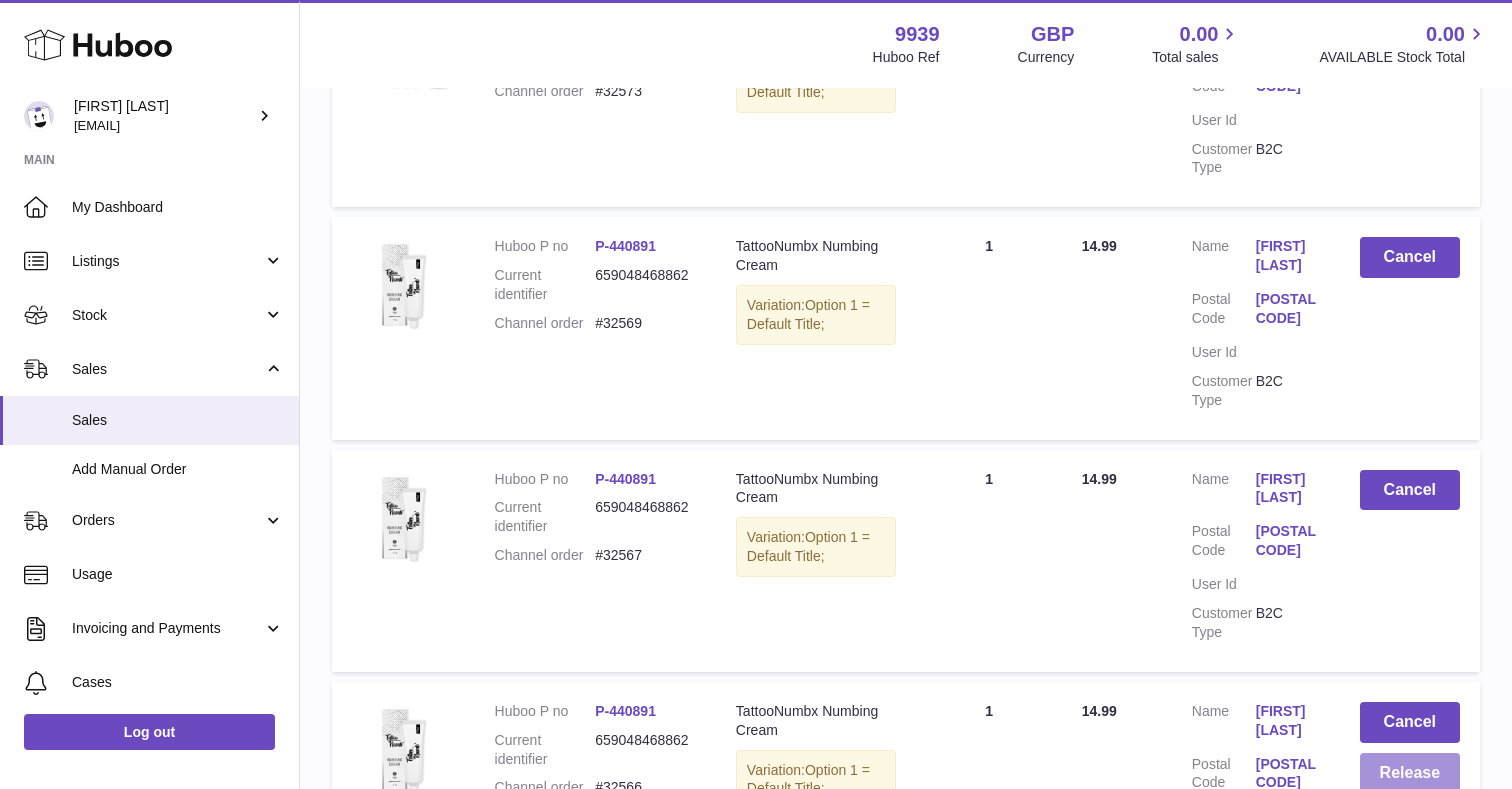 click on "Release" at bounding box center [1410, 773] 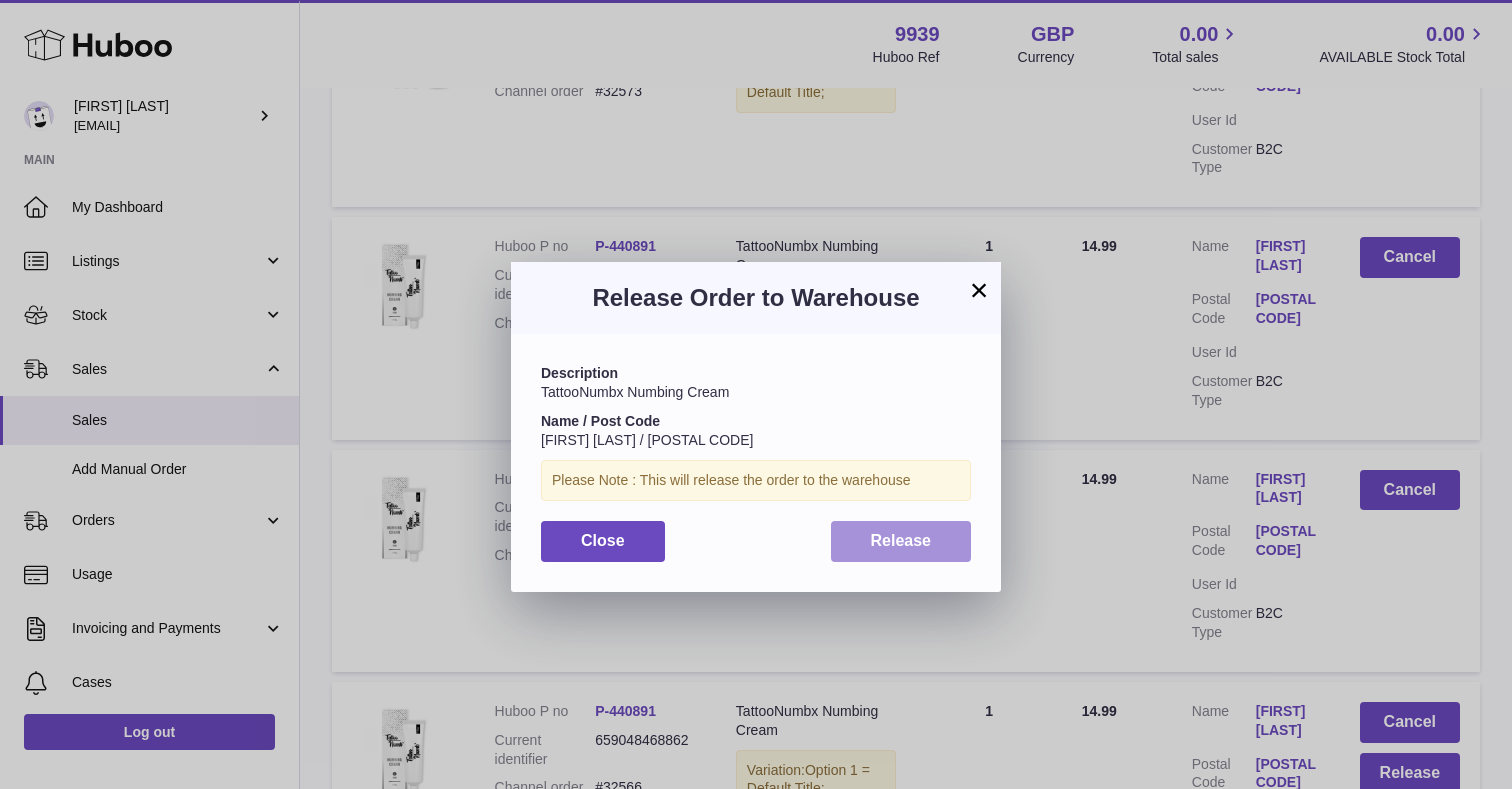 click on "Release" at bounding box center [901, 540] 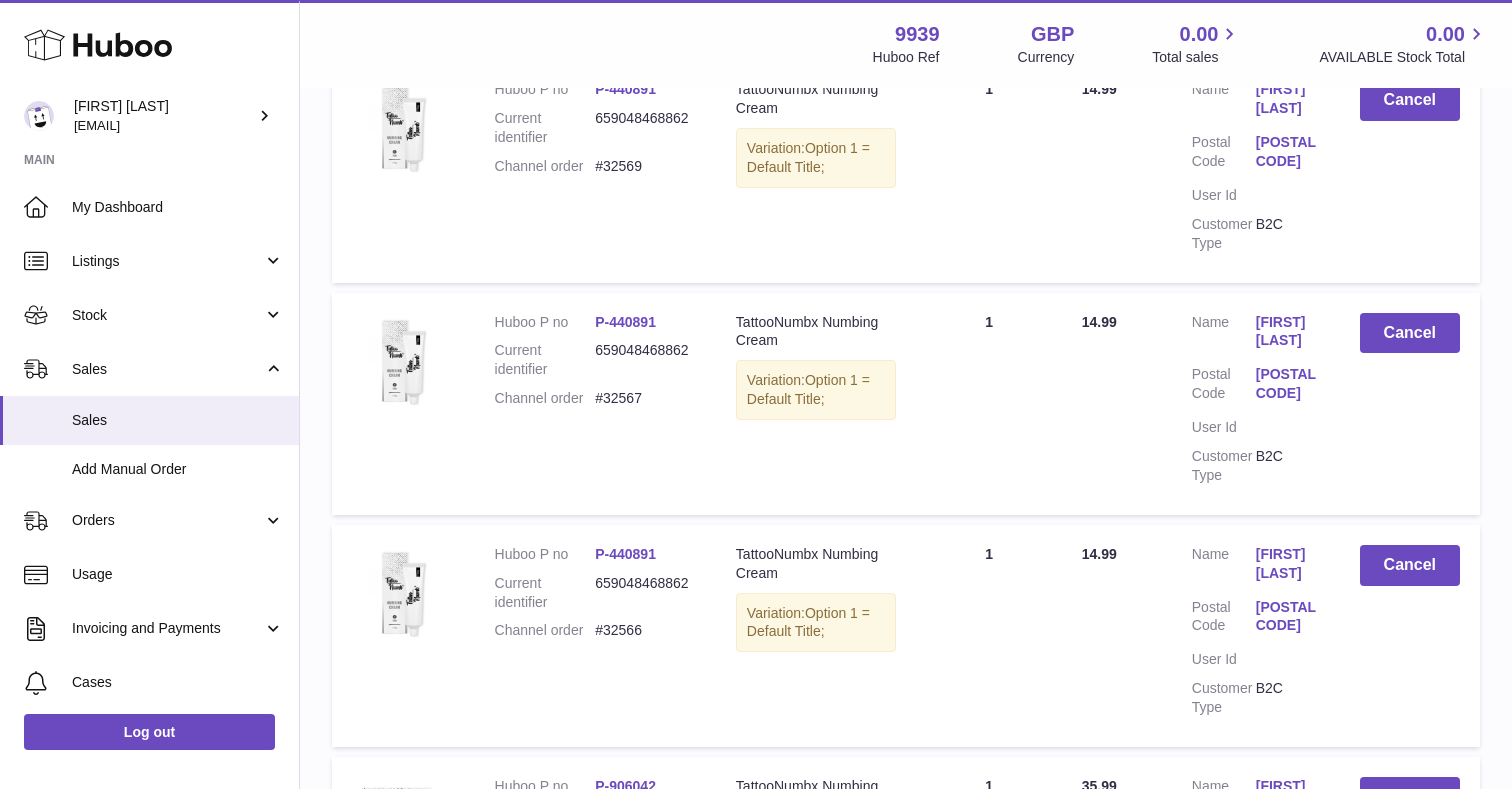 scroll, scrollTop: 1466, scrollLeft: 0, axis: vertical 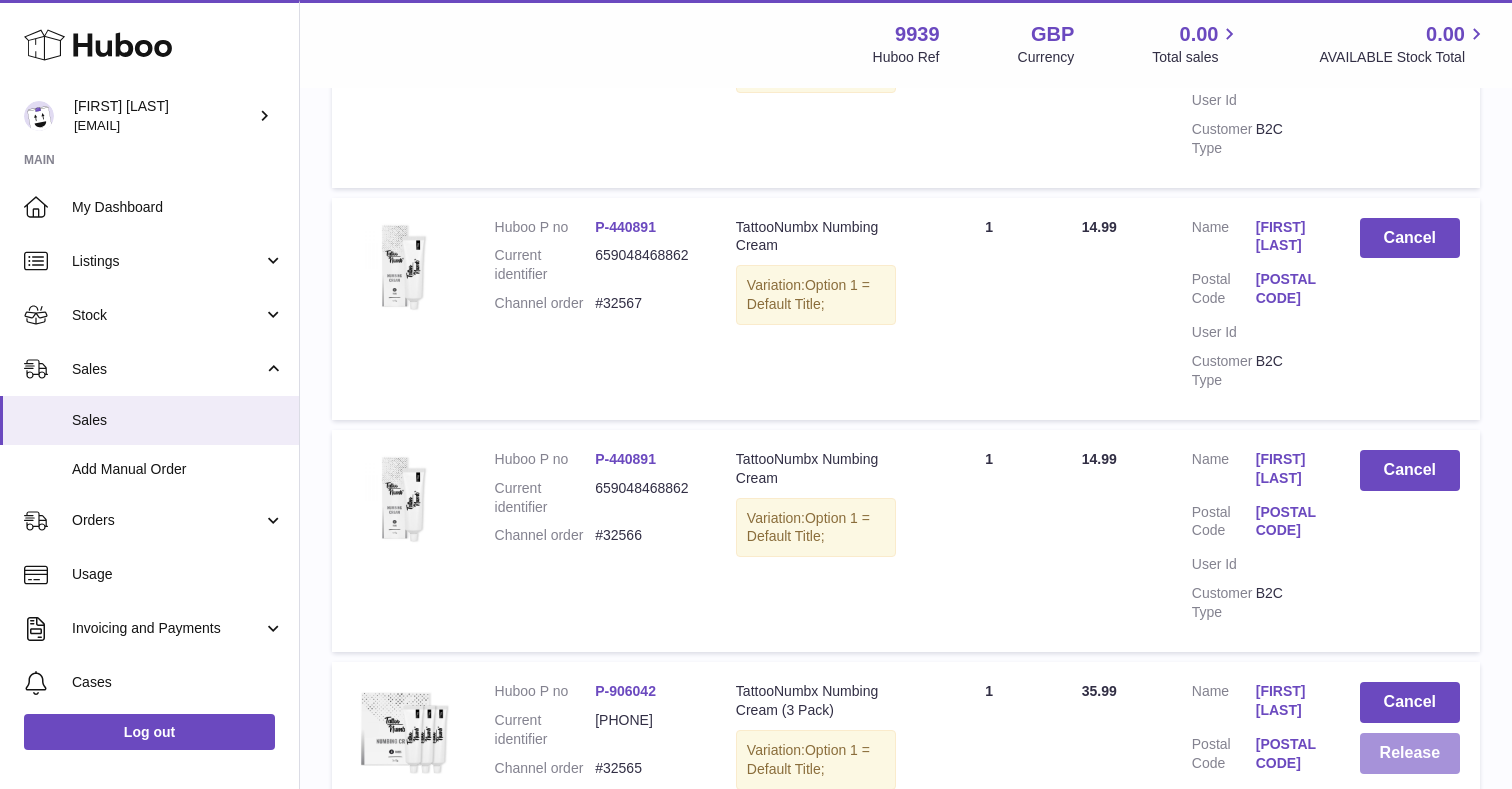 click on "Release" at bounding box center (1410, 753) 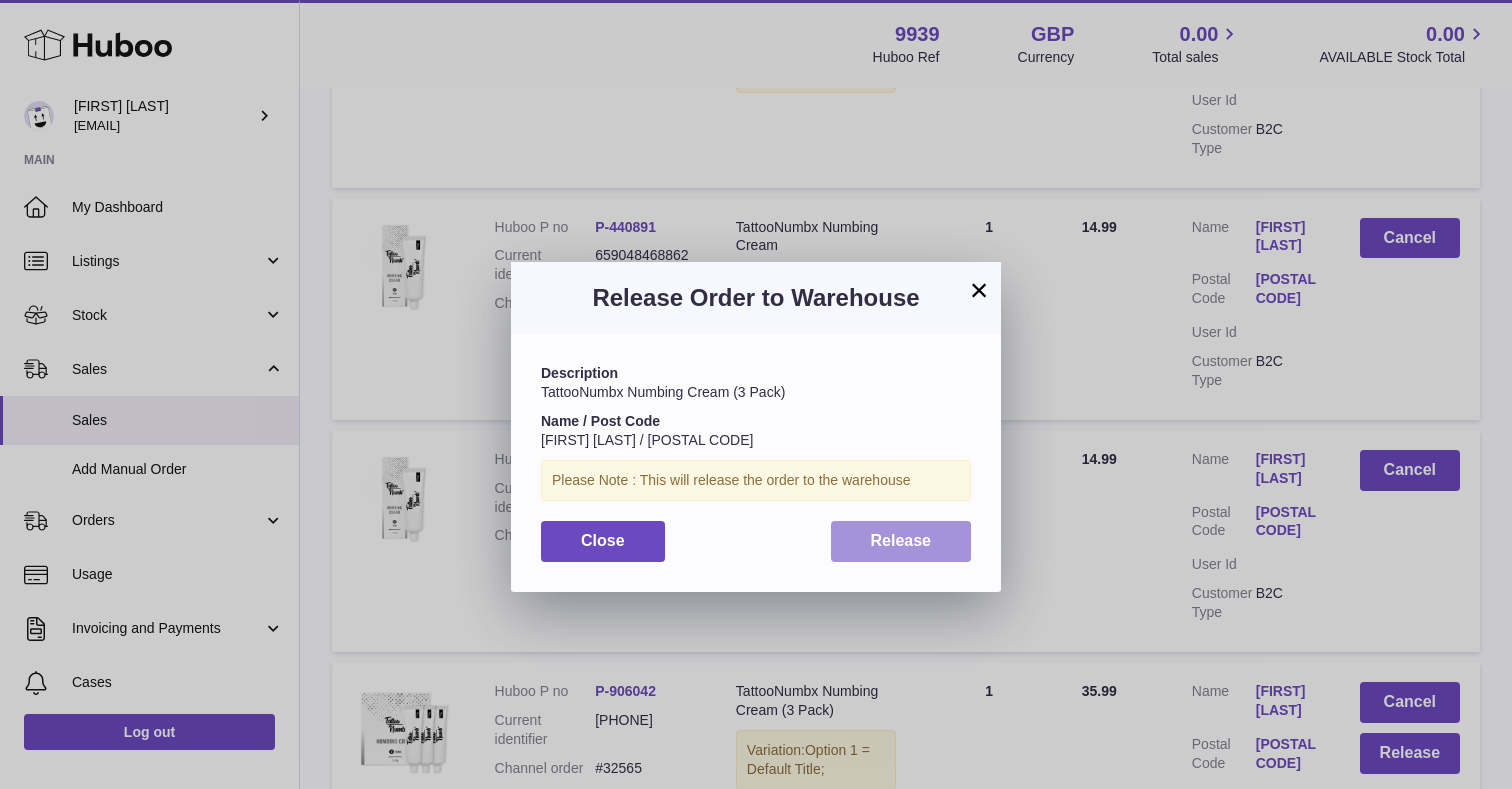 click on "Release" at bounding box center [901, 540] 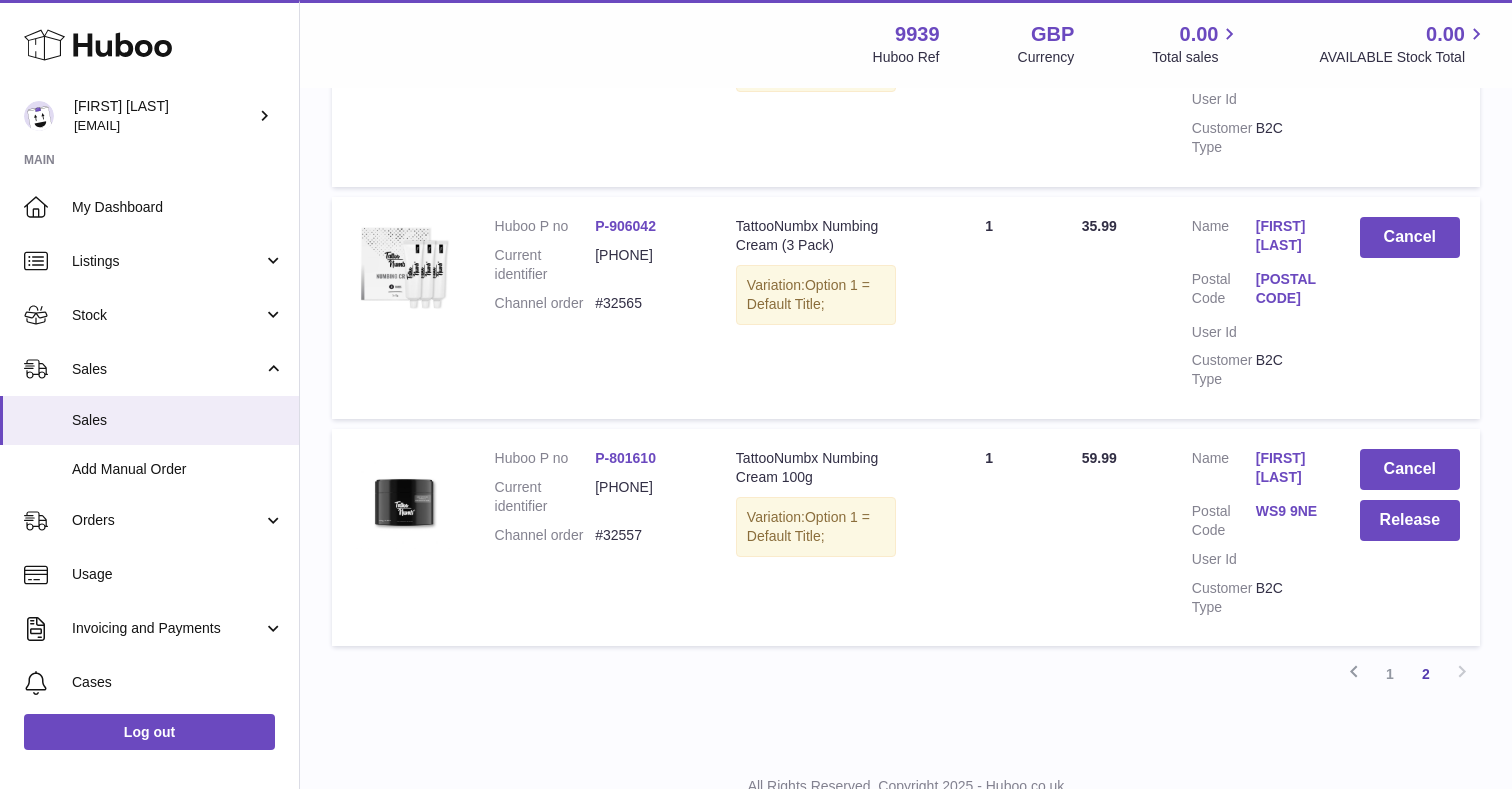 scroll, scrollTop: 1930, scrollLeft: 0, axis: vertical 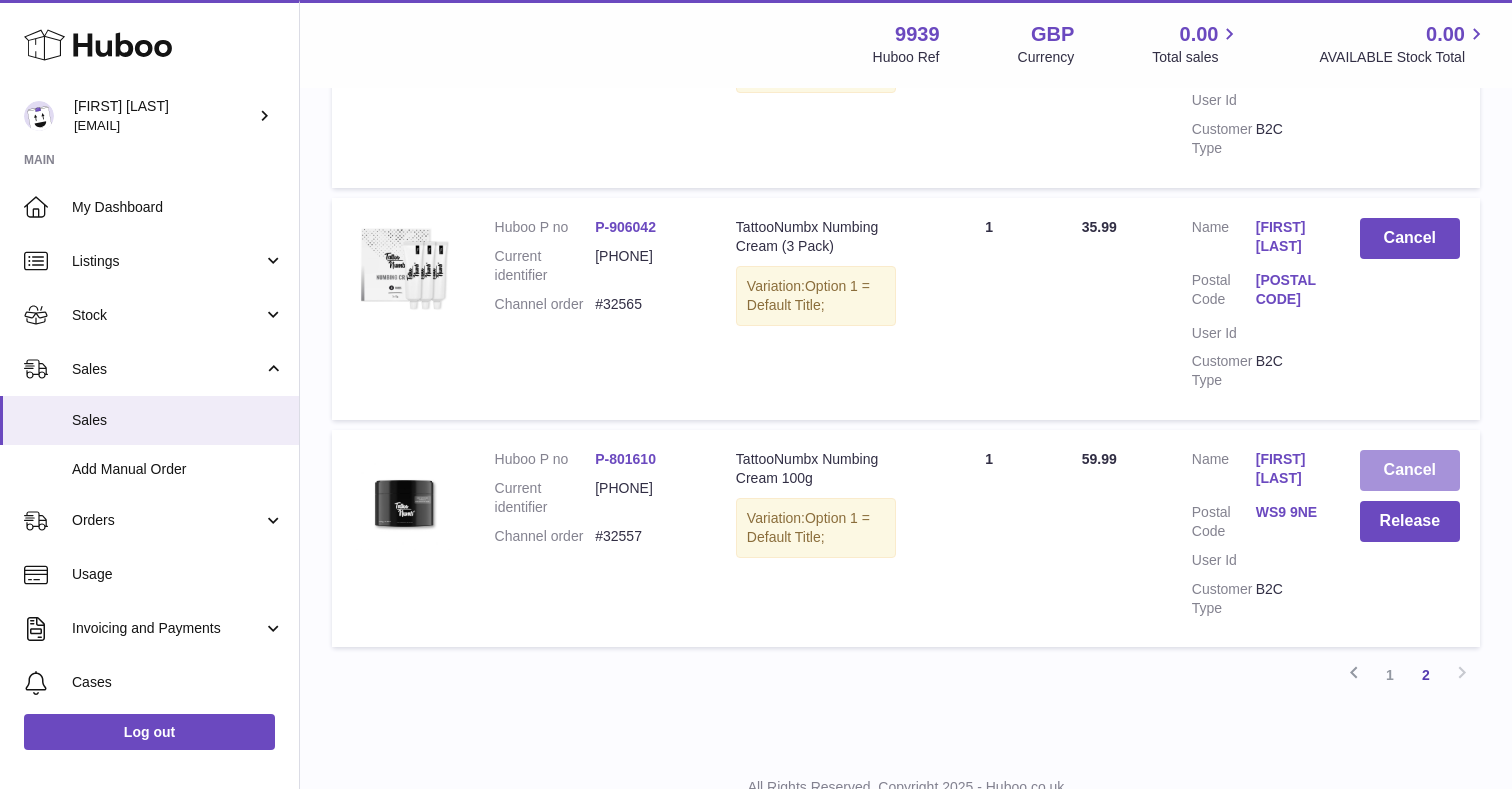 click on "Cancel" at bounding box center (1410, 470) 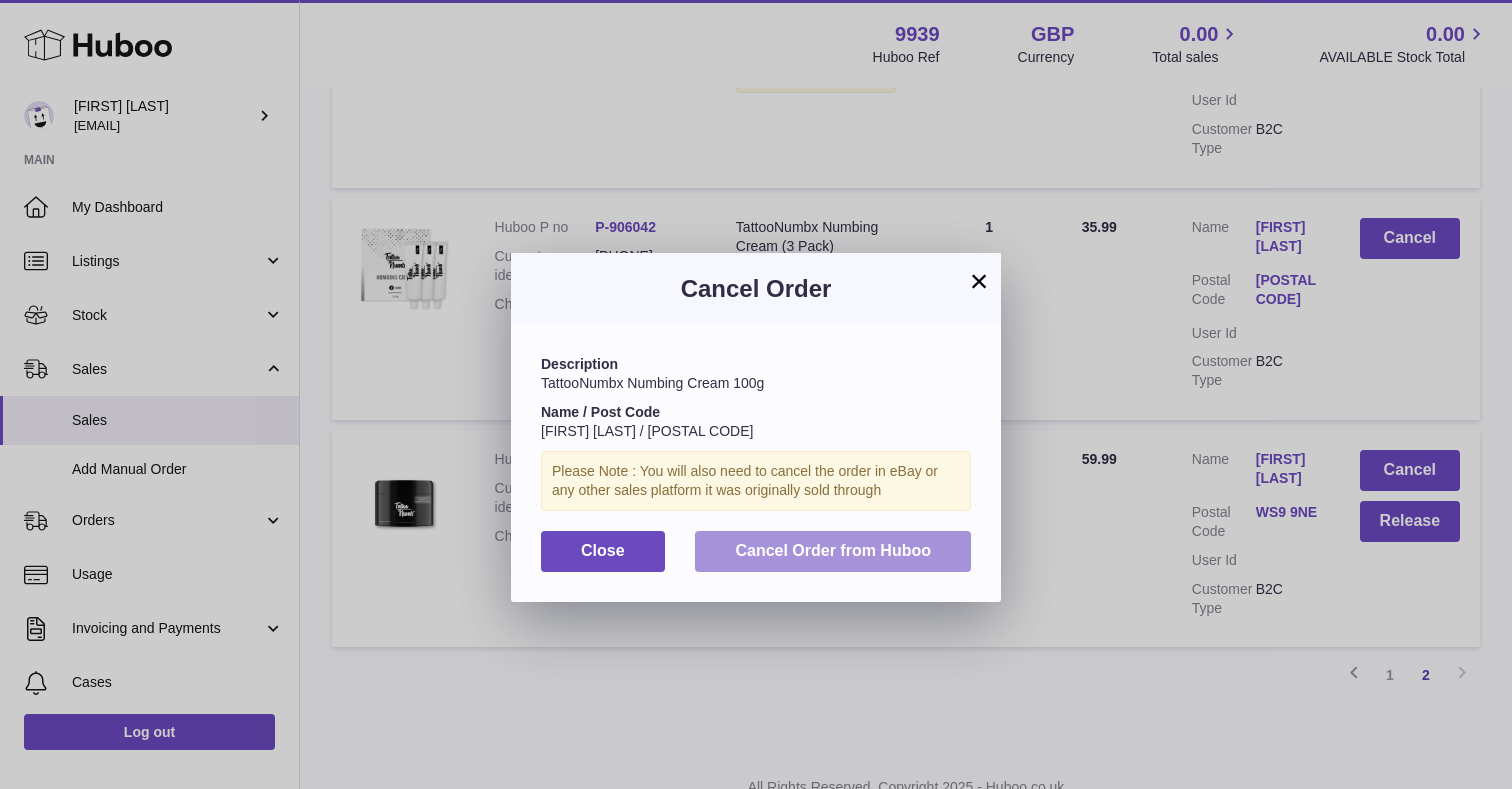 click on "Cancel Order from Huboo" at bounding box center (833, 551) 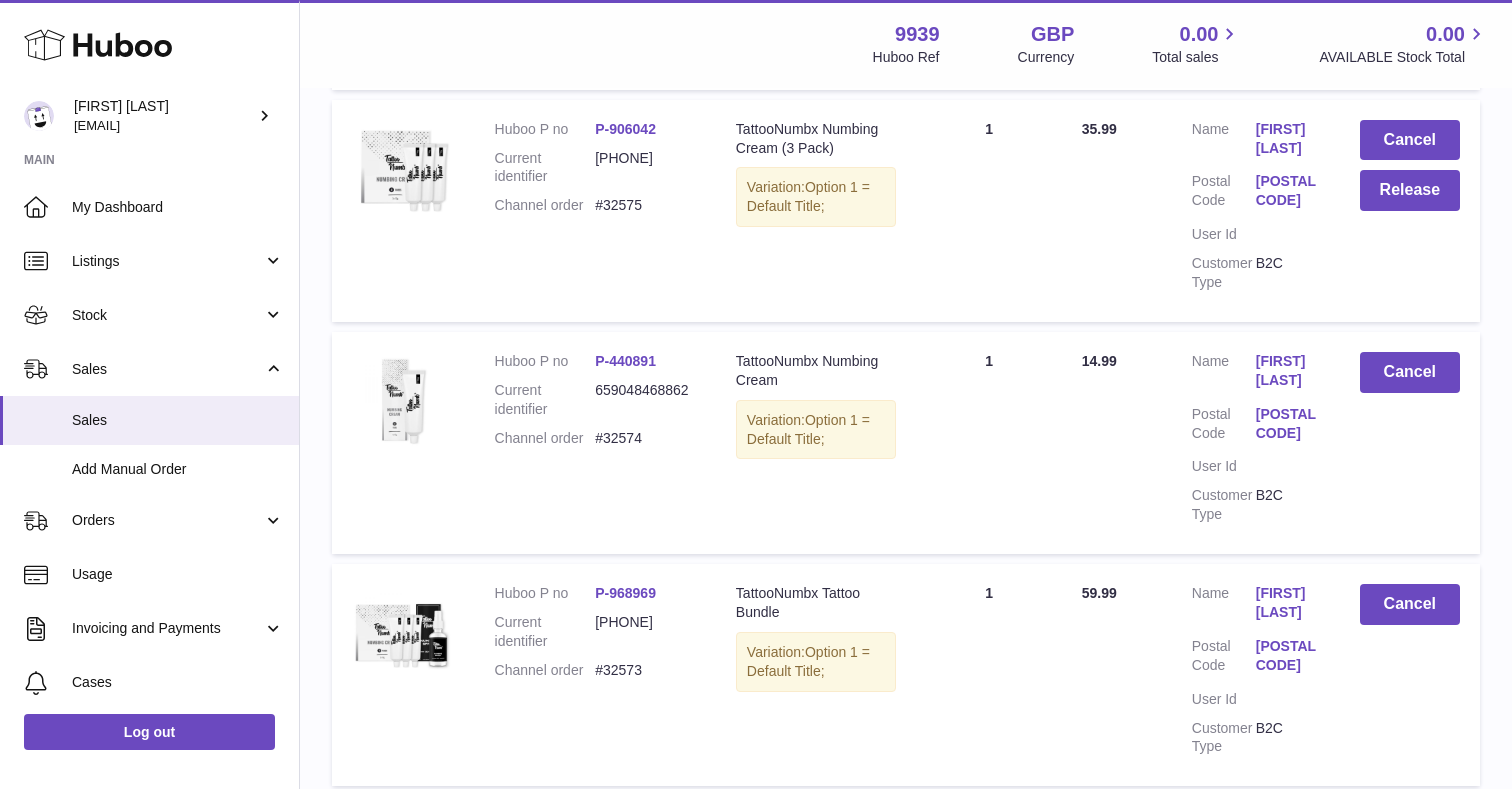 scroll, scrollTop: 675, scrollLeft: 0, axis: vertical 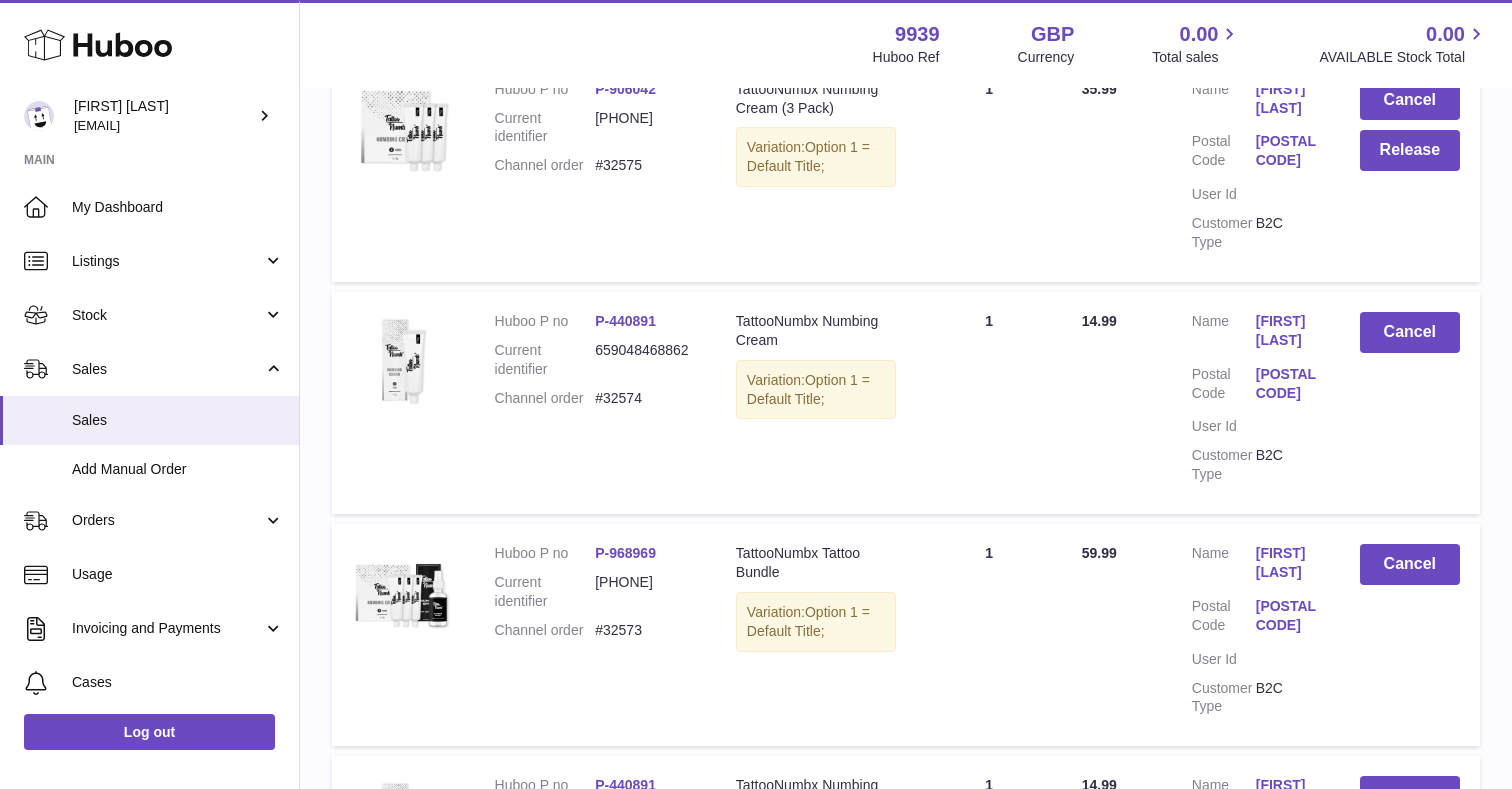 click on "[FIRST] [LAST]" at bounding box center [1288, 563] 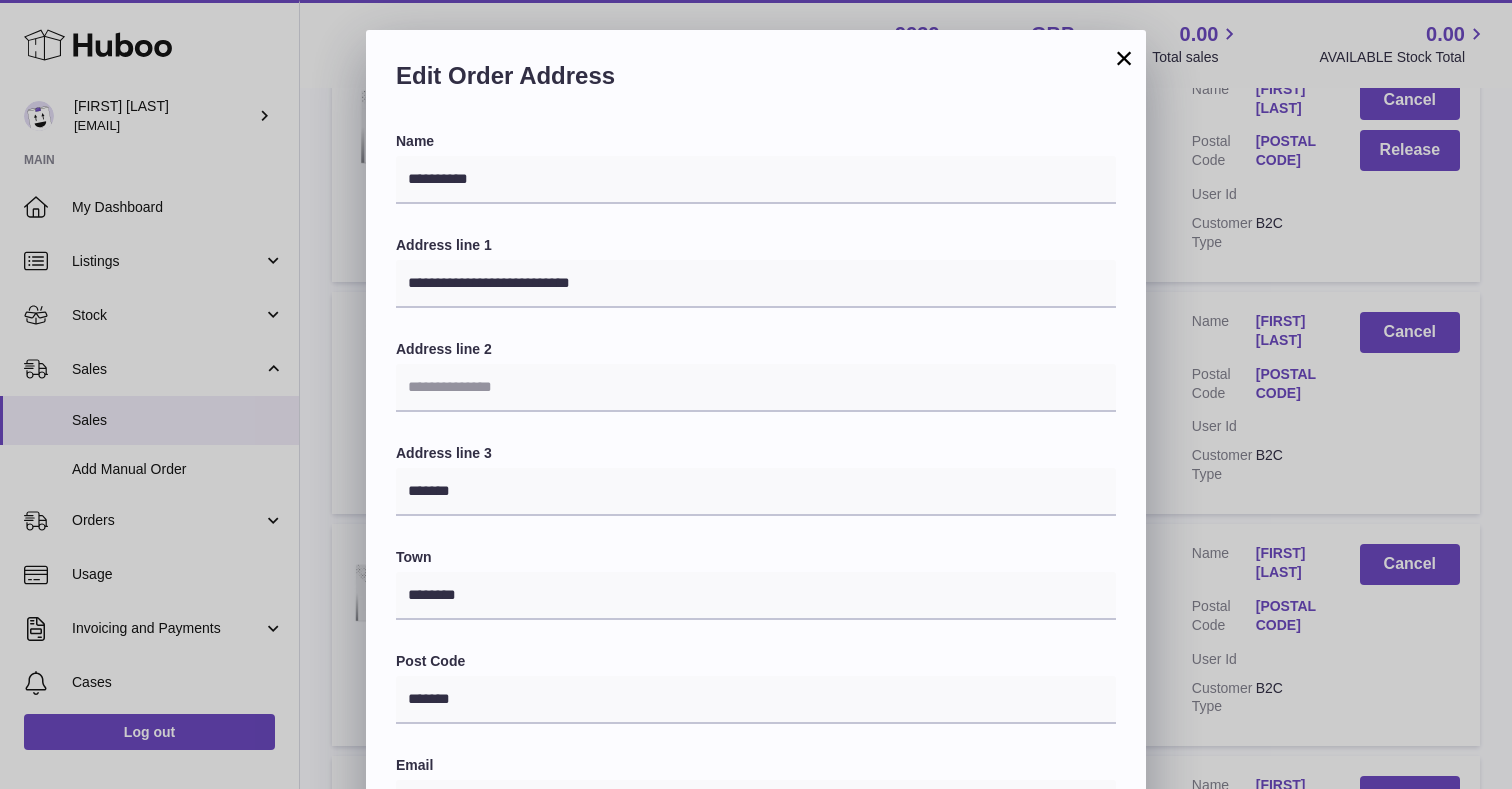 scroll, scrollTop: 0, scrollLeft: 0, axis: both 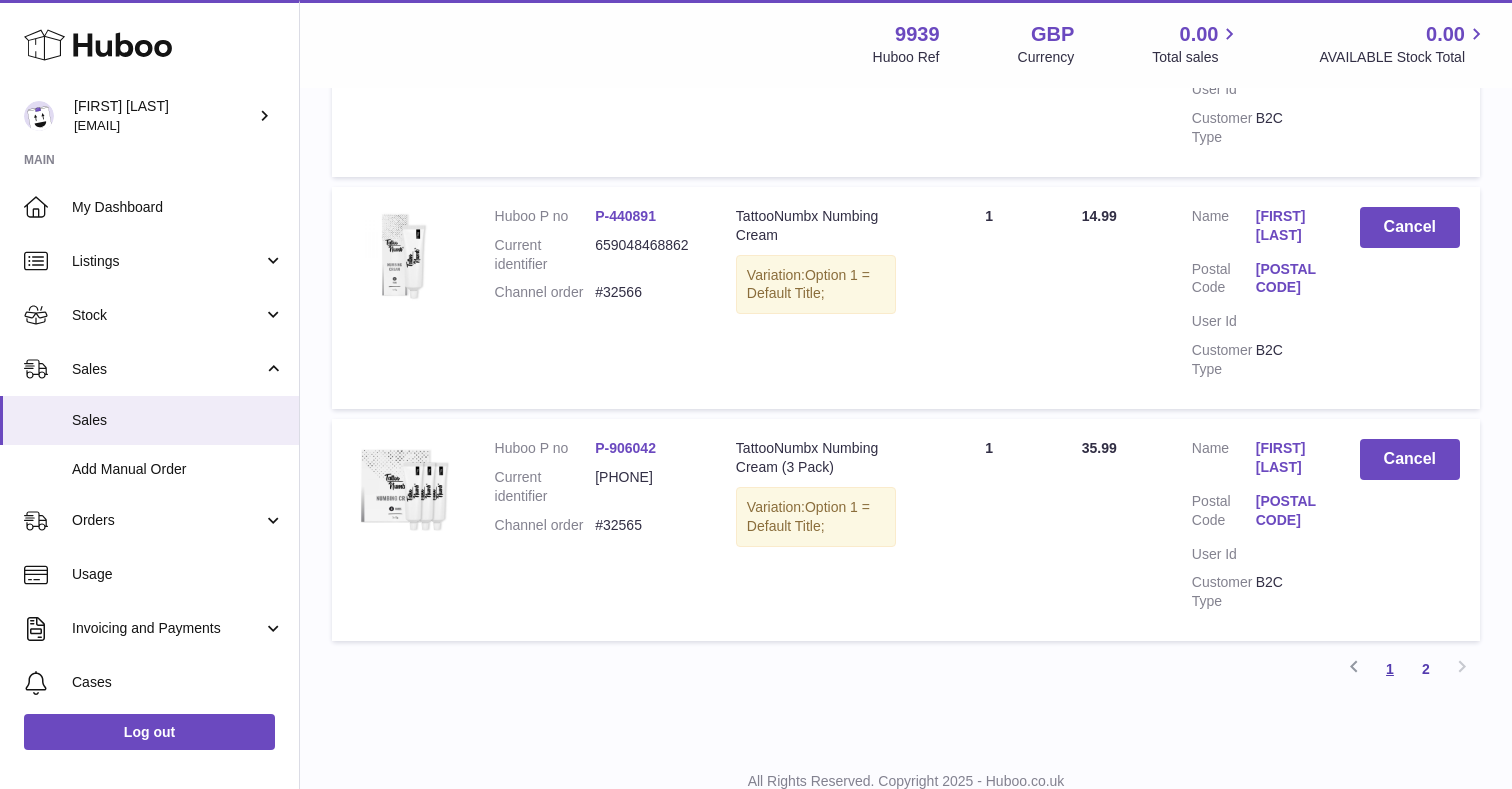 click on "1" at bounding box center [1390, 669] 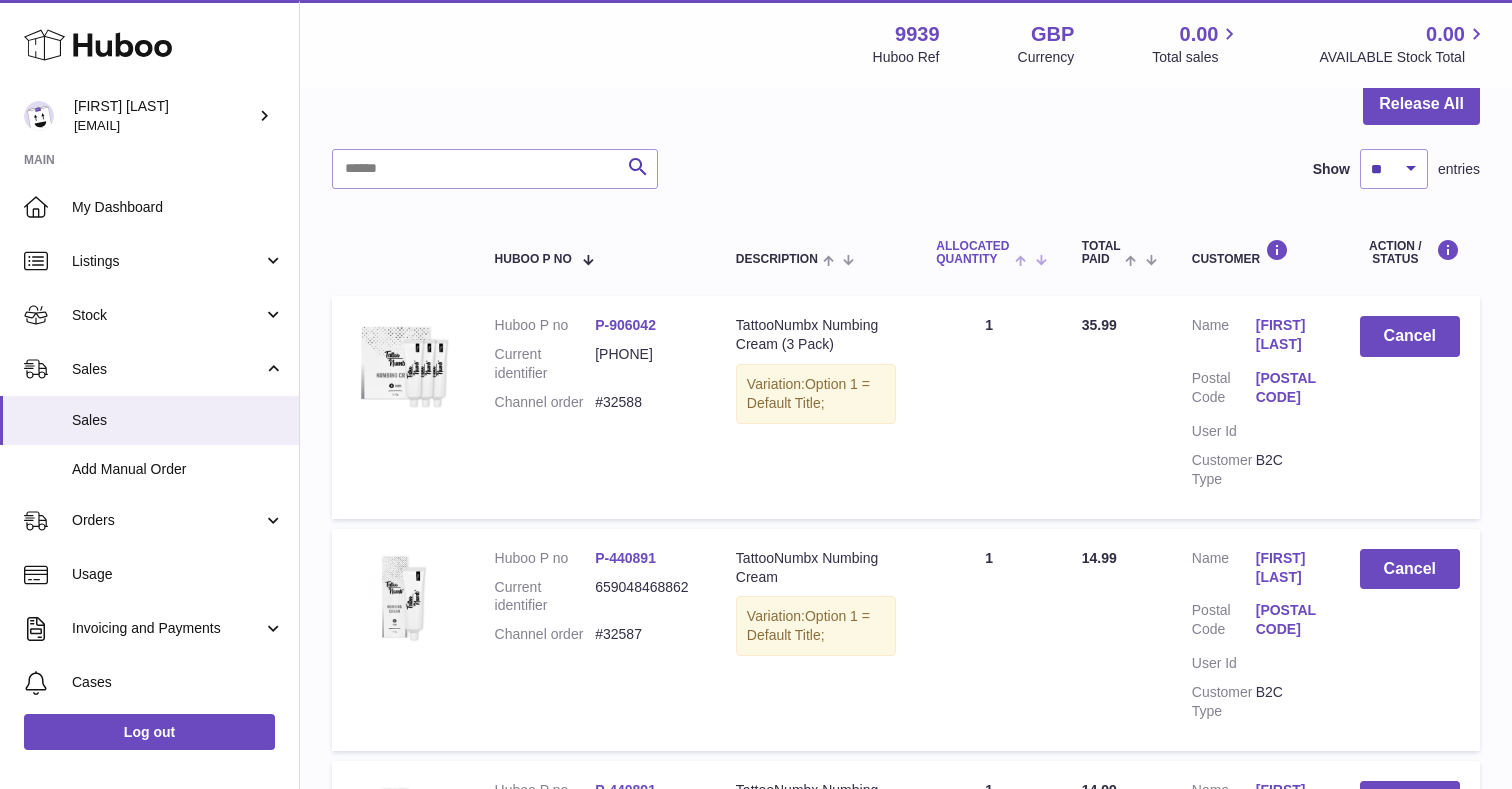 scroll, scrollTop: 152, scrollLeft: 0, axis: vertical 